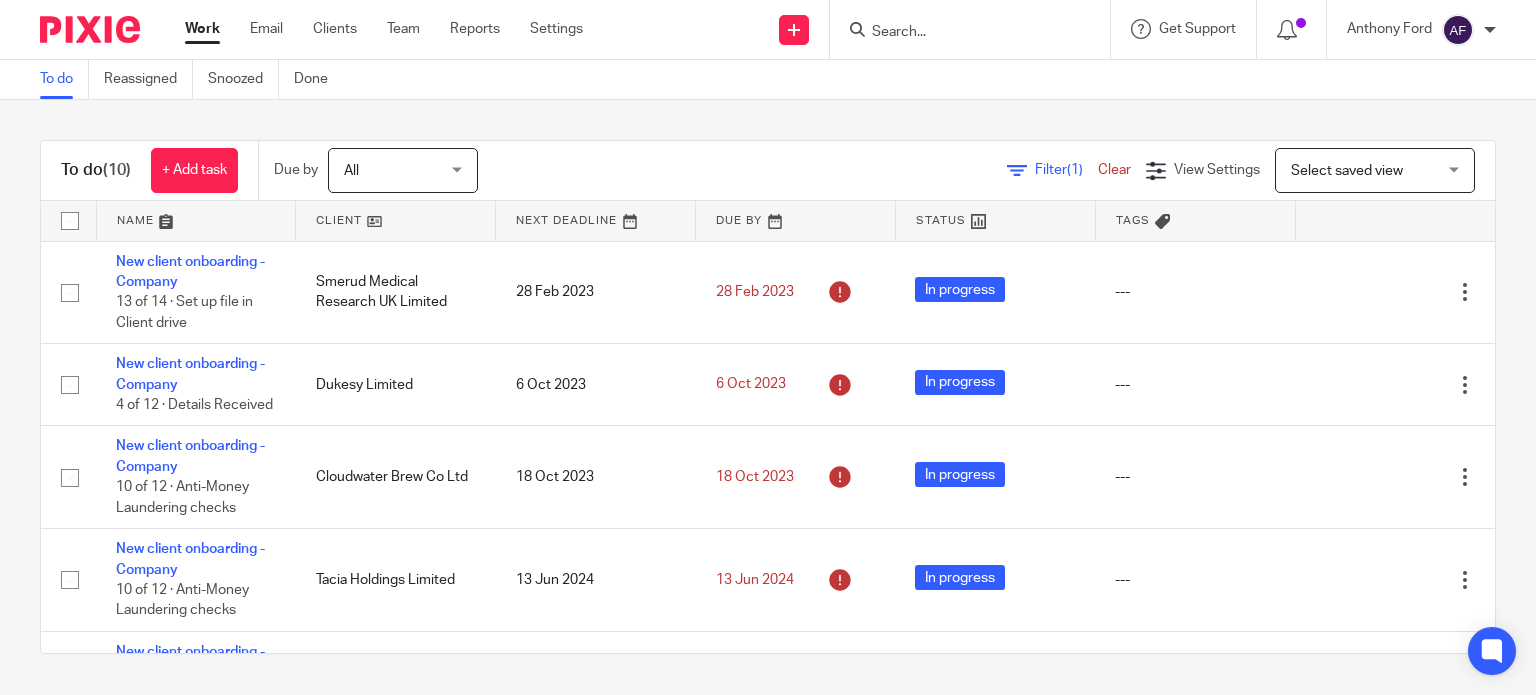scroll, scrollTop: 0, scrollLeft: 0, axis: both 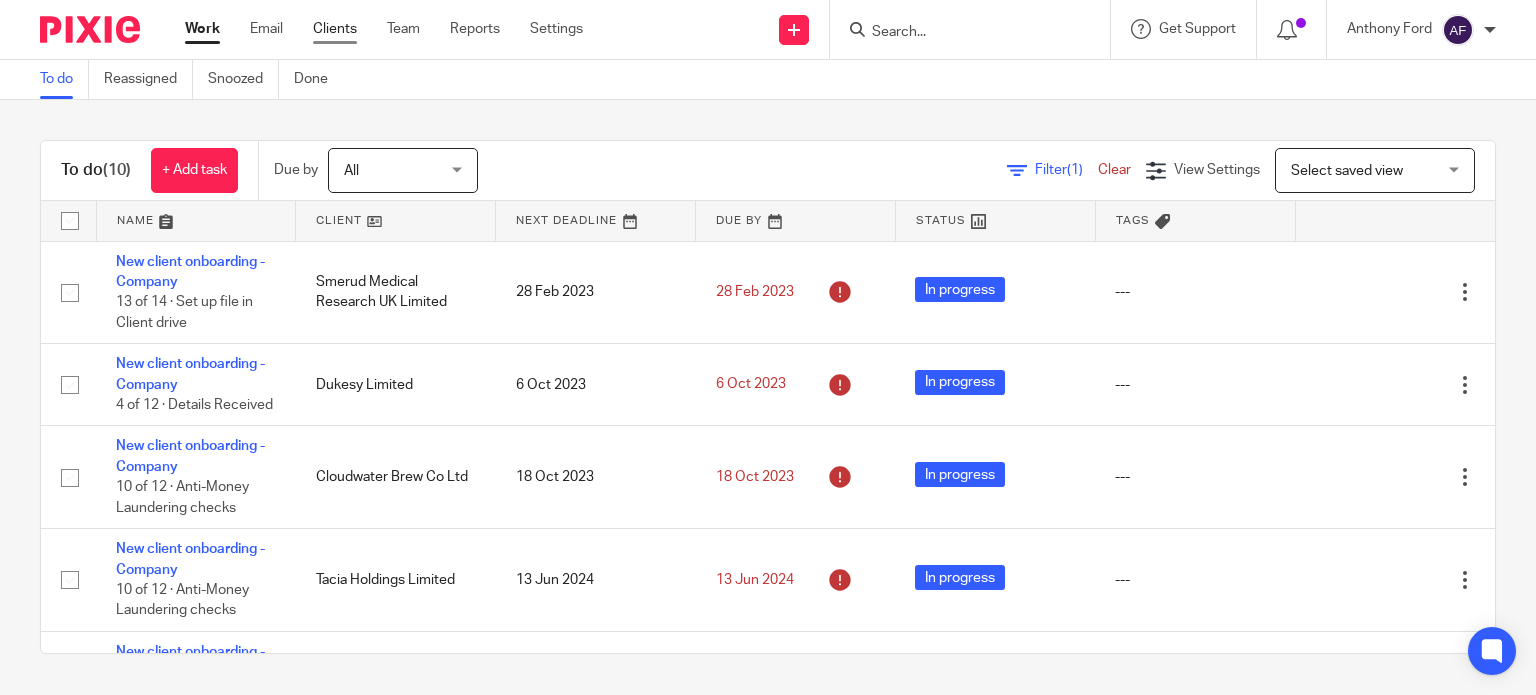 click on "Clients" at bounding box center [335, 29] 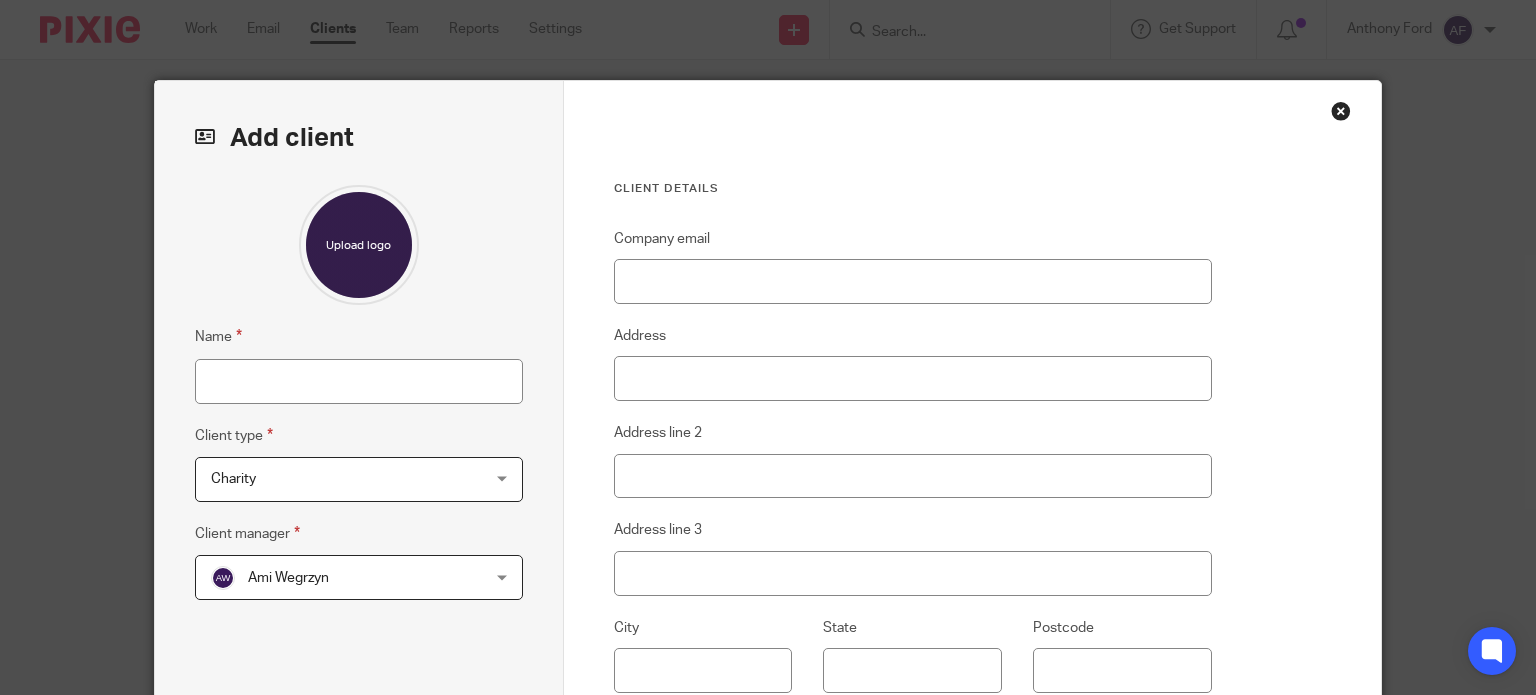 scroll, scrollTop: 0, scrollLeft: 0, axis: both 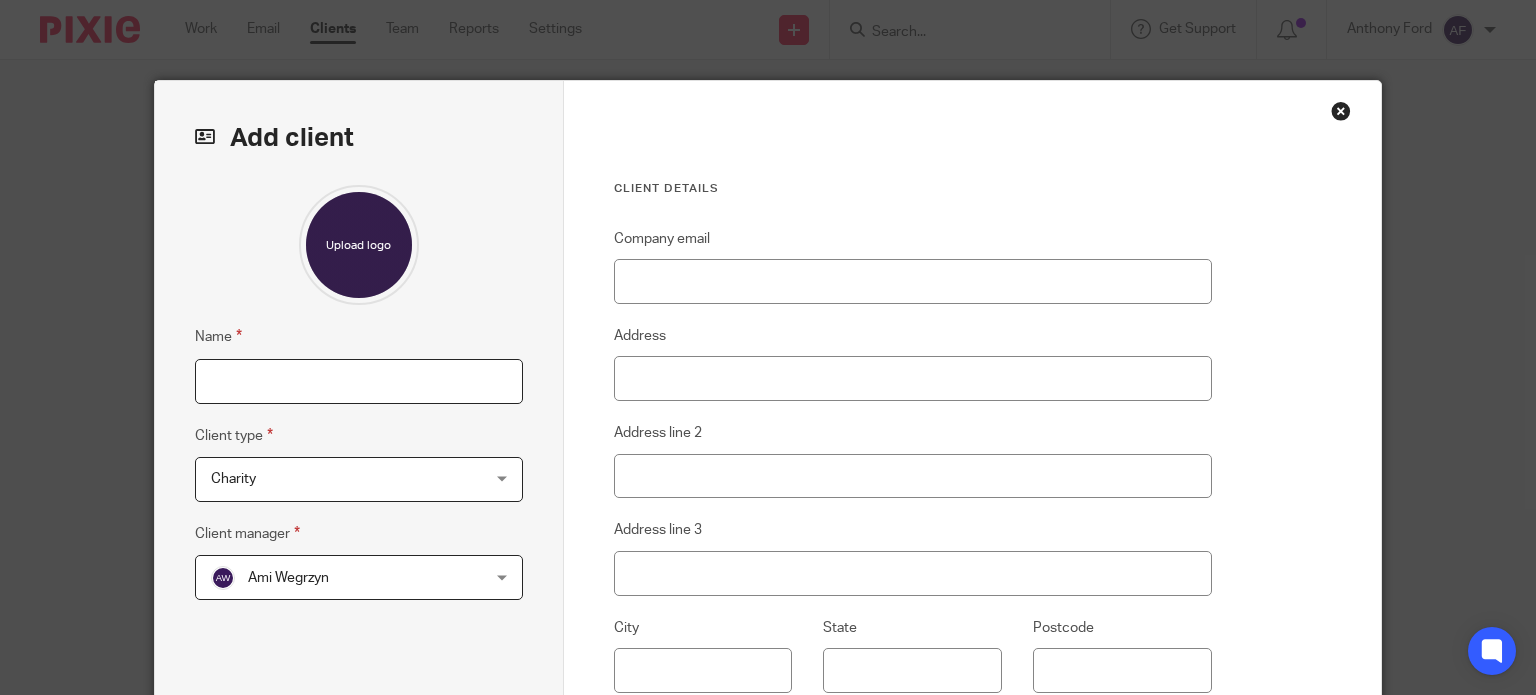 click on "Name" at bounding box center [359, 381] 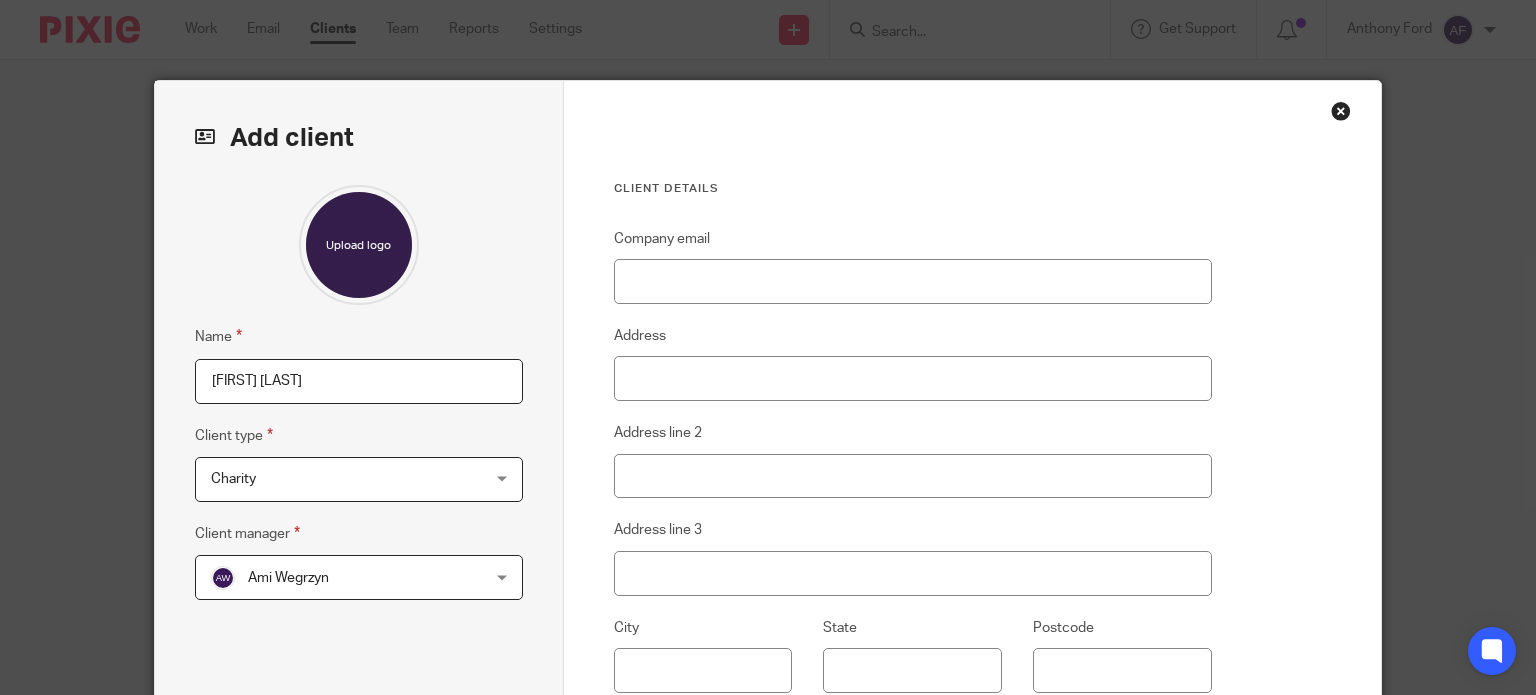 type on "[FIRST] [LAST]" 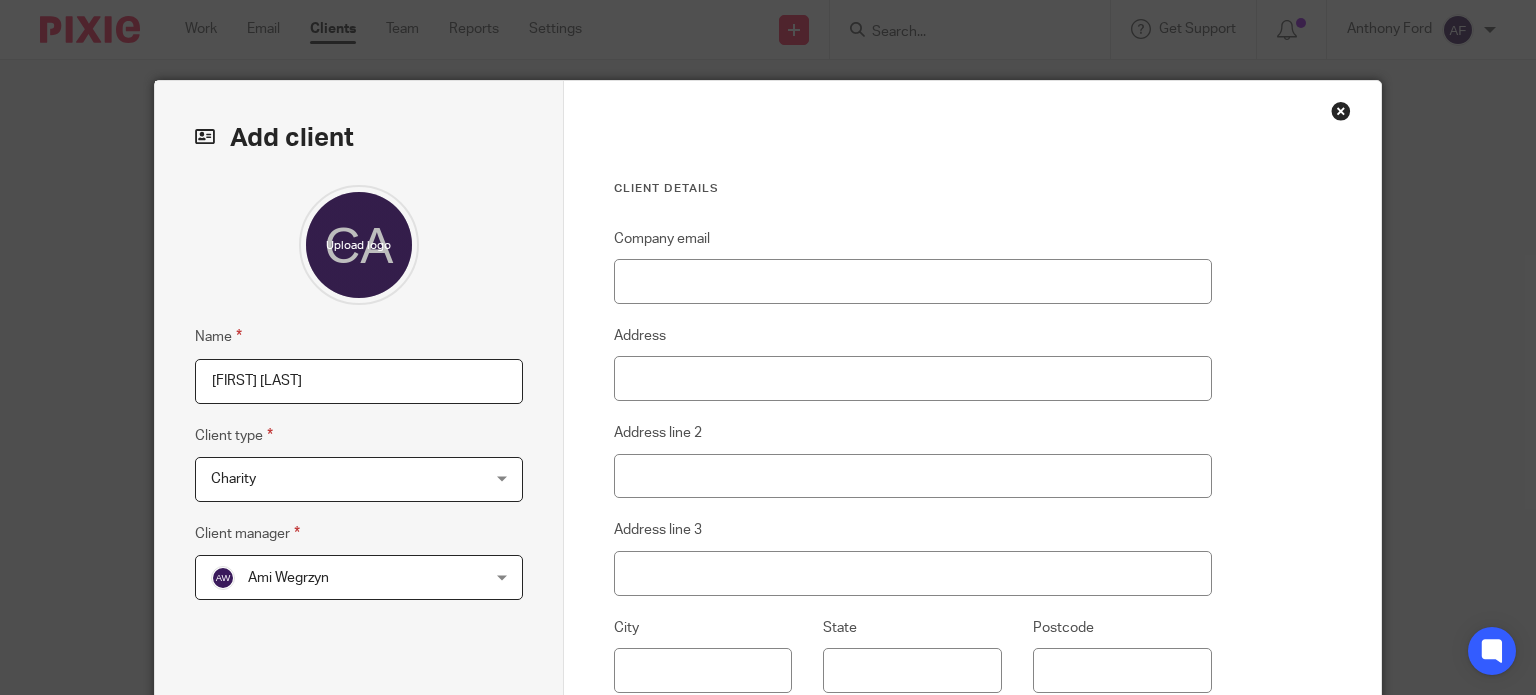click on "Charity" at bounding box center (335, 479) 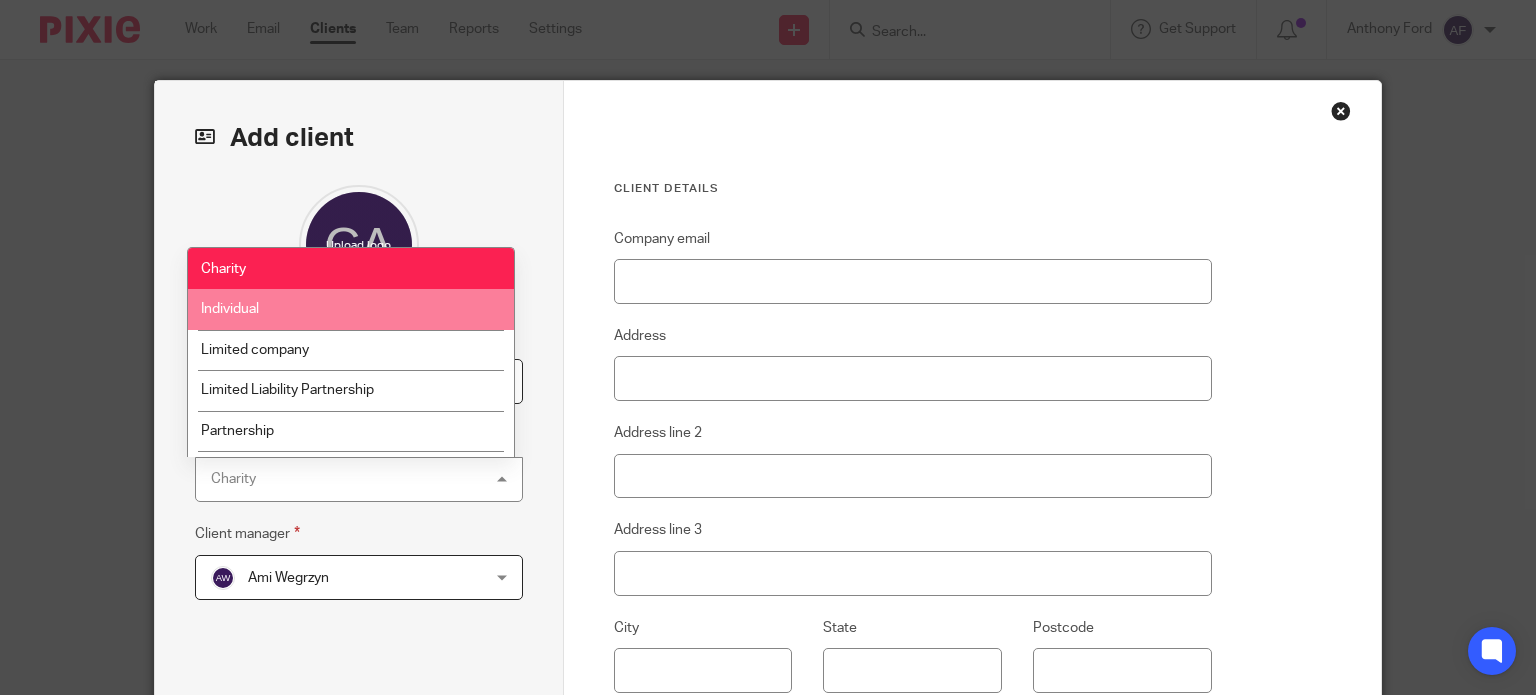 click on "Individual" at bounding box center [351, 309] 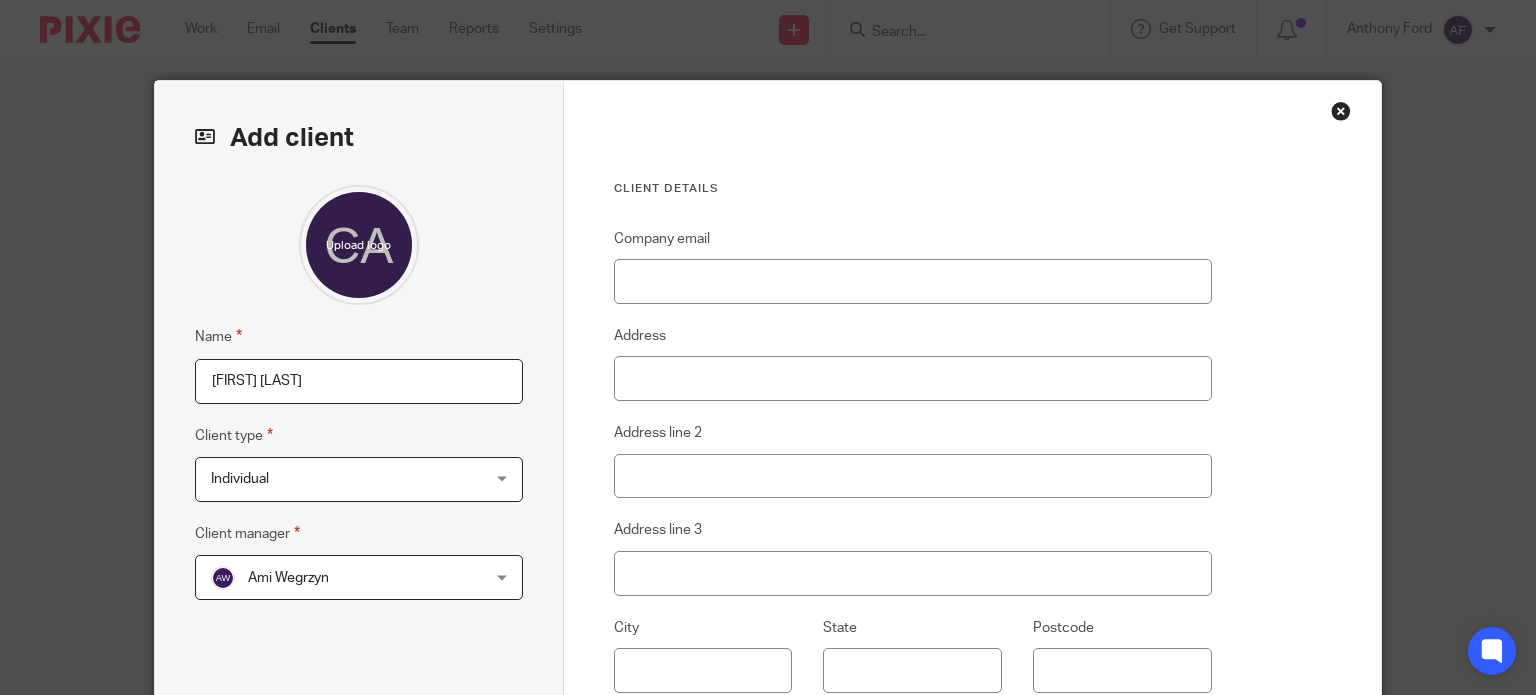 click on "Ami Wegrzyn" at bounding box center (335, 577) 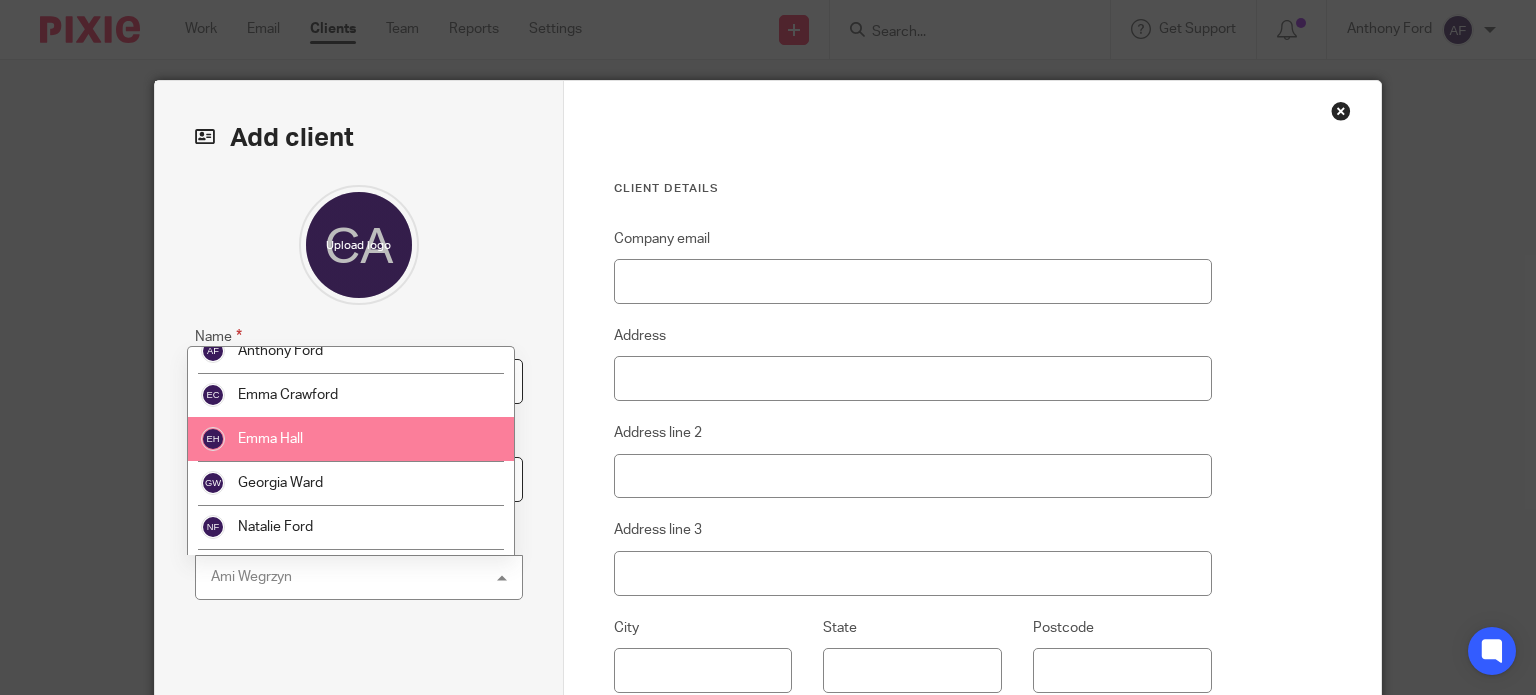 scroll, scrollTop: 63, scrollLeft: 0, axis: vertical 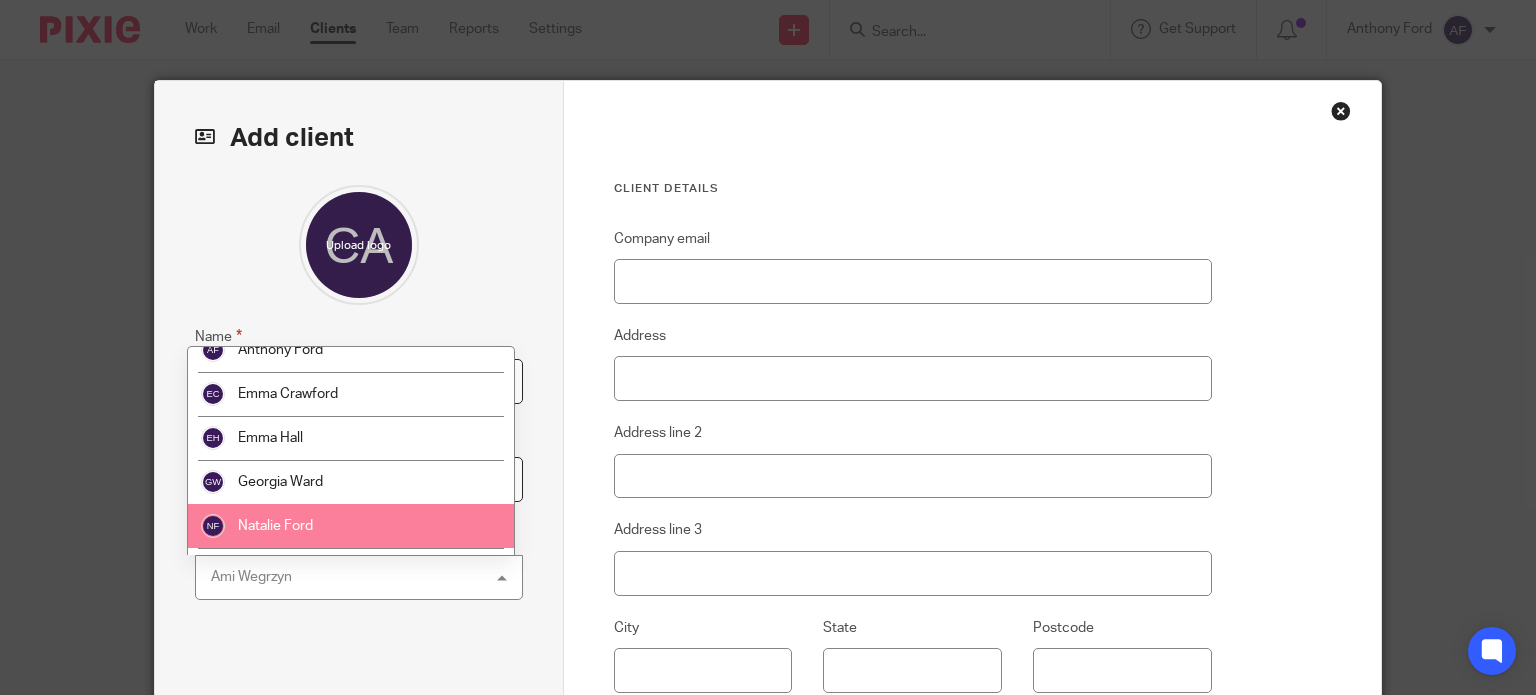 click on "Natalie Ford" at bounding box center (351, 526) 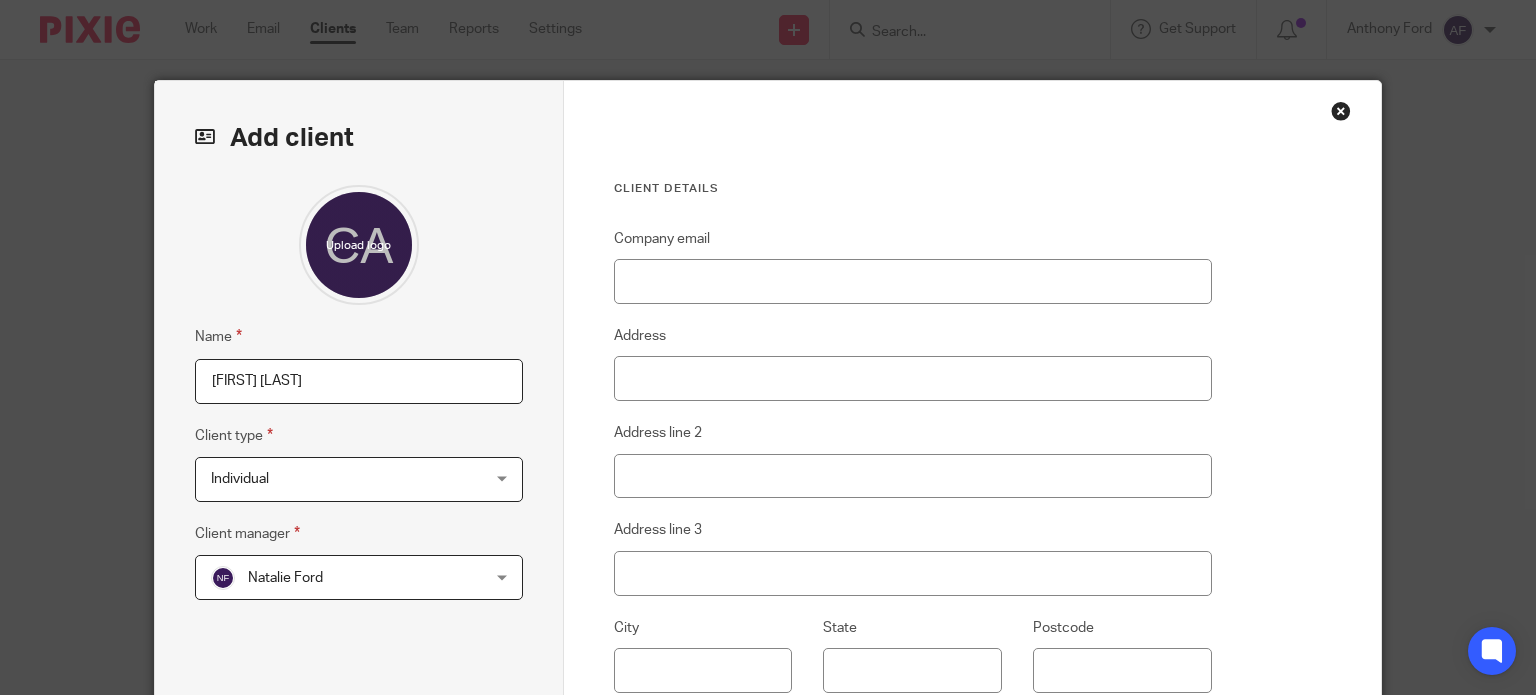 scroll, scrollTop: 335, scrollLeft: 0, axis: vertical 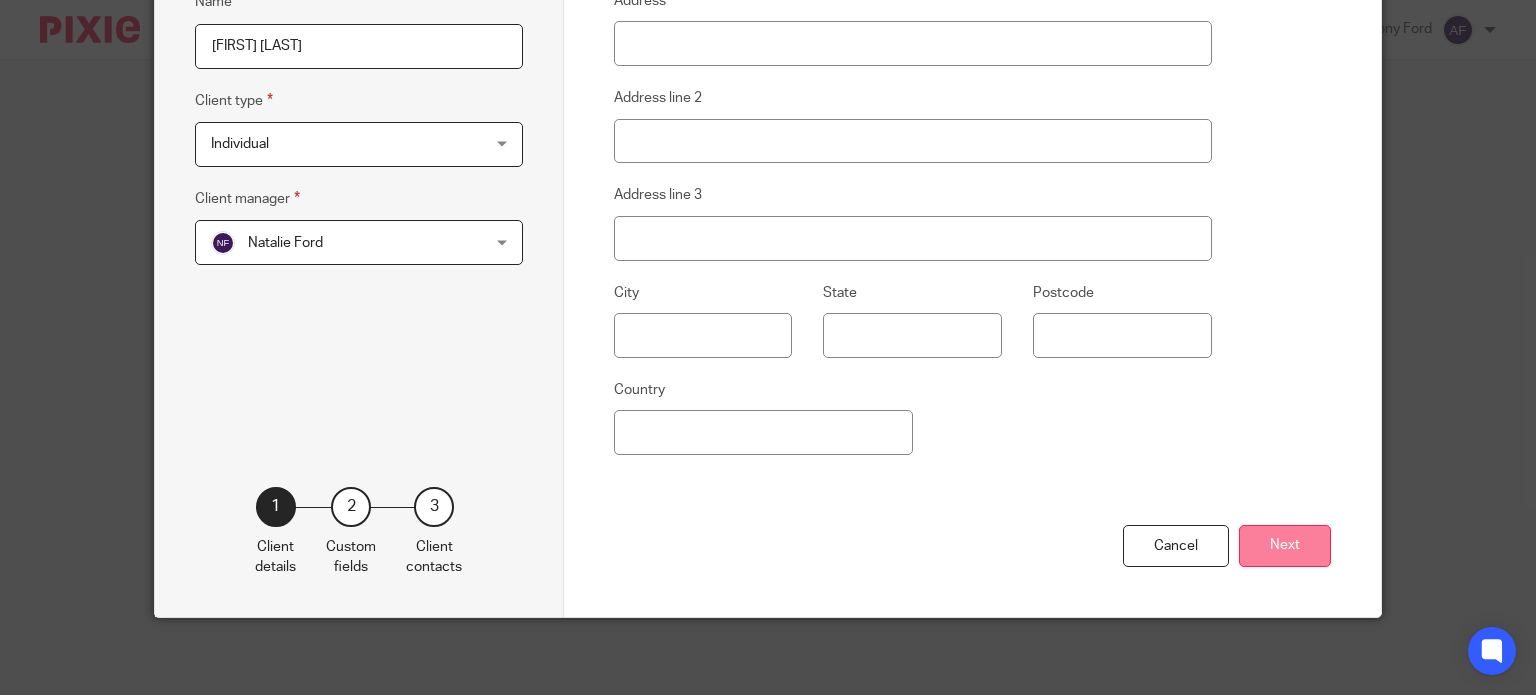 click on "Next" at bounding box center [1285, 546] 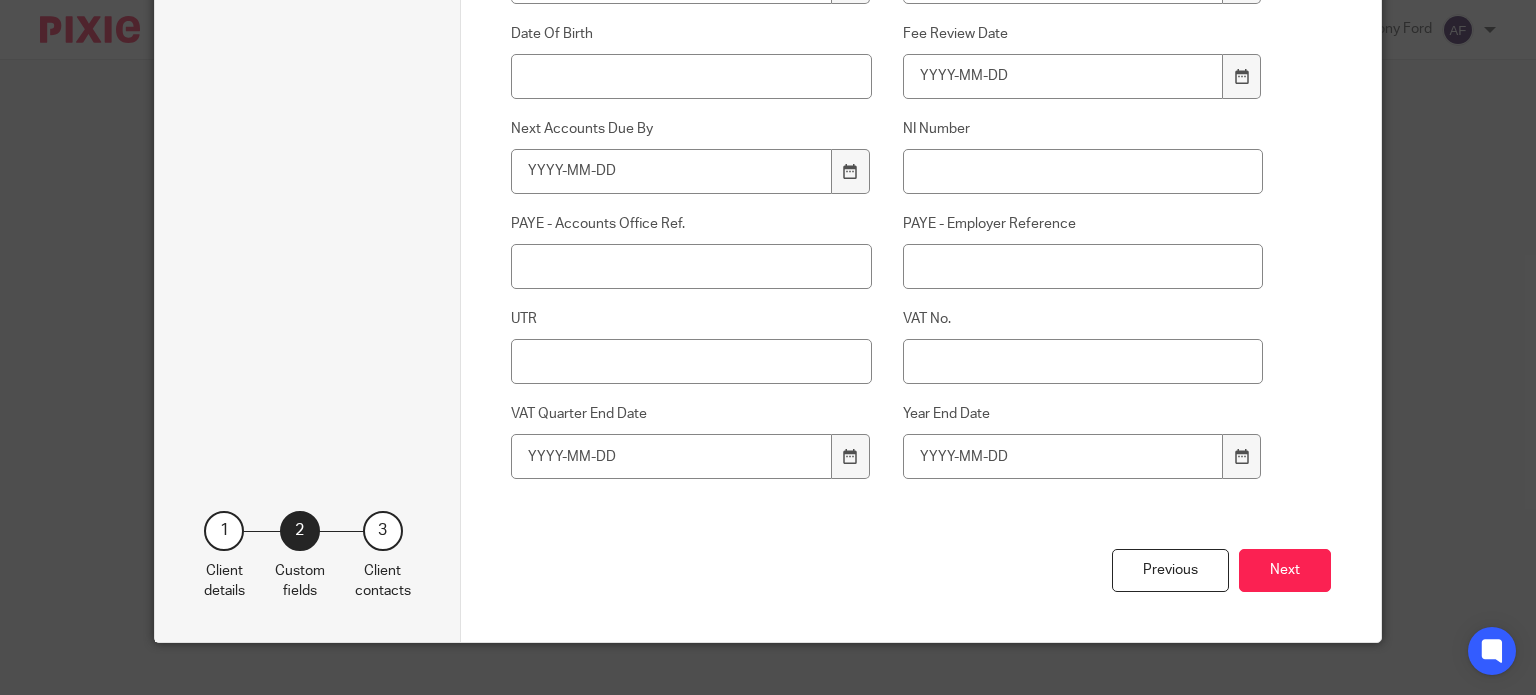 scroll, scrollTop: 756, scrollLeft: 0, axis: vertical 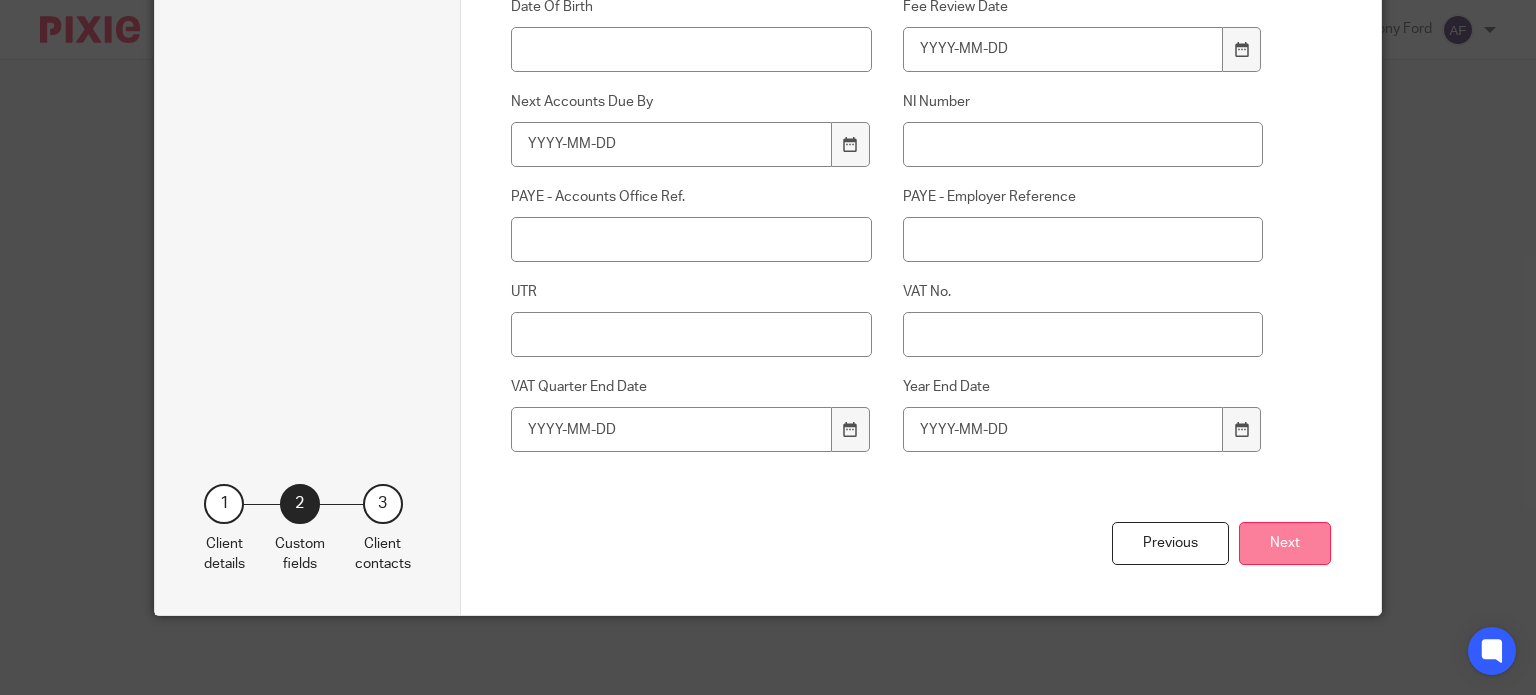 click on "Next" at bounding box center (1285, 543) 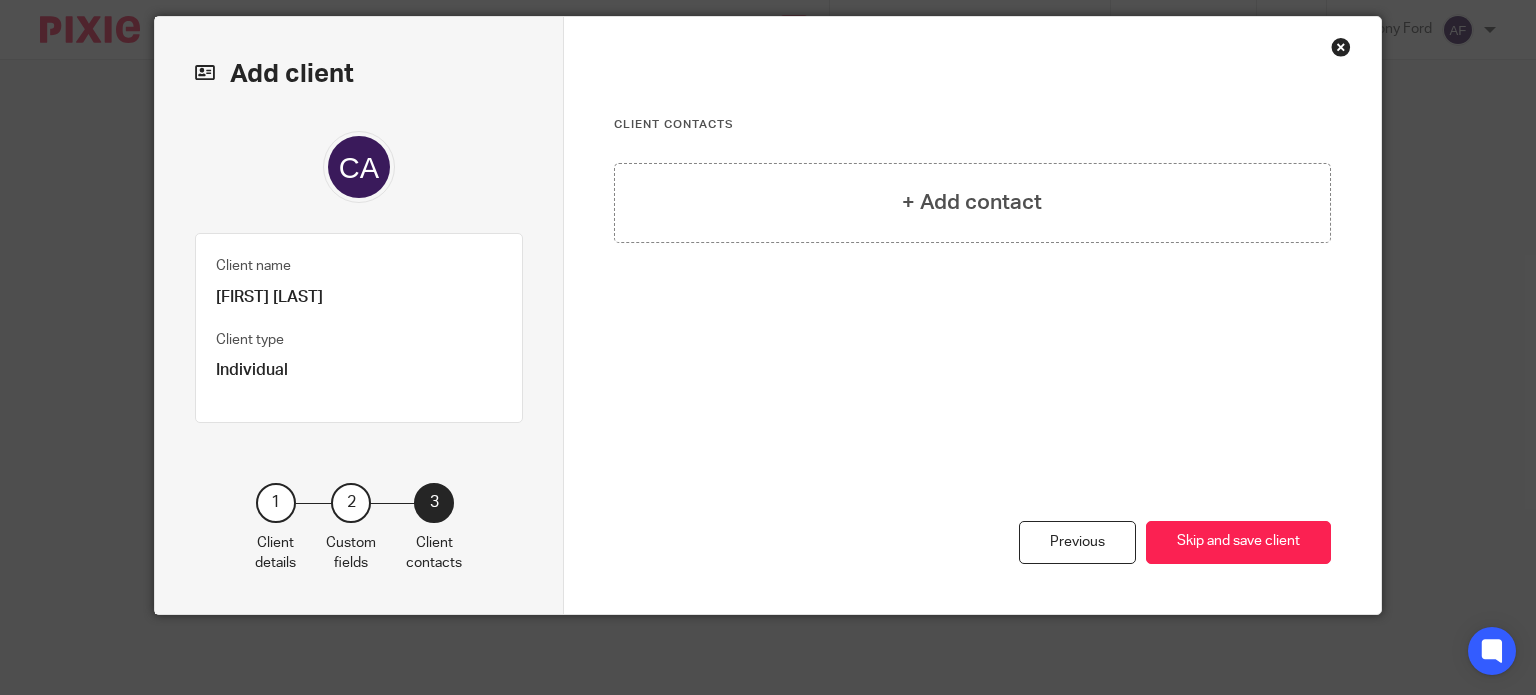 scroll, scrollTop: 61, scrollLeft: 0, axis: vertical 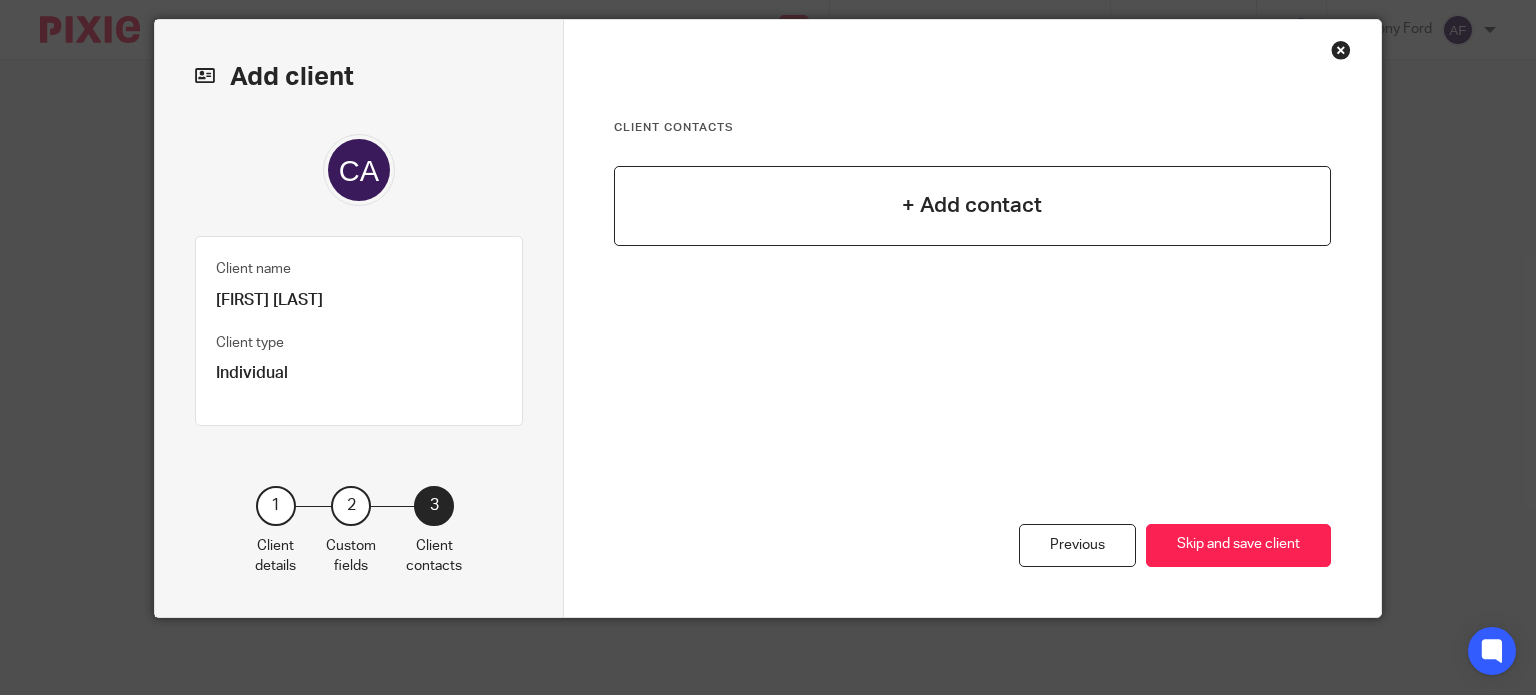 click on "+ Add contact" at bounding box center (972, 205) 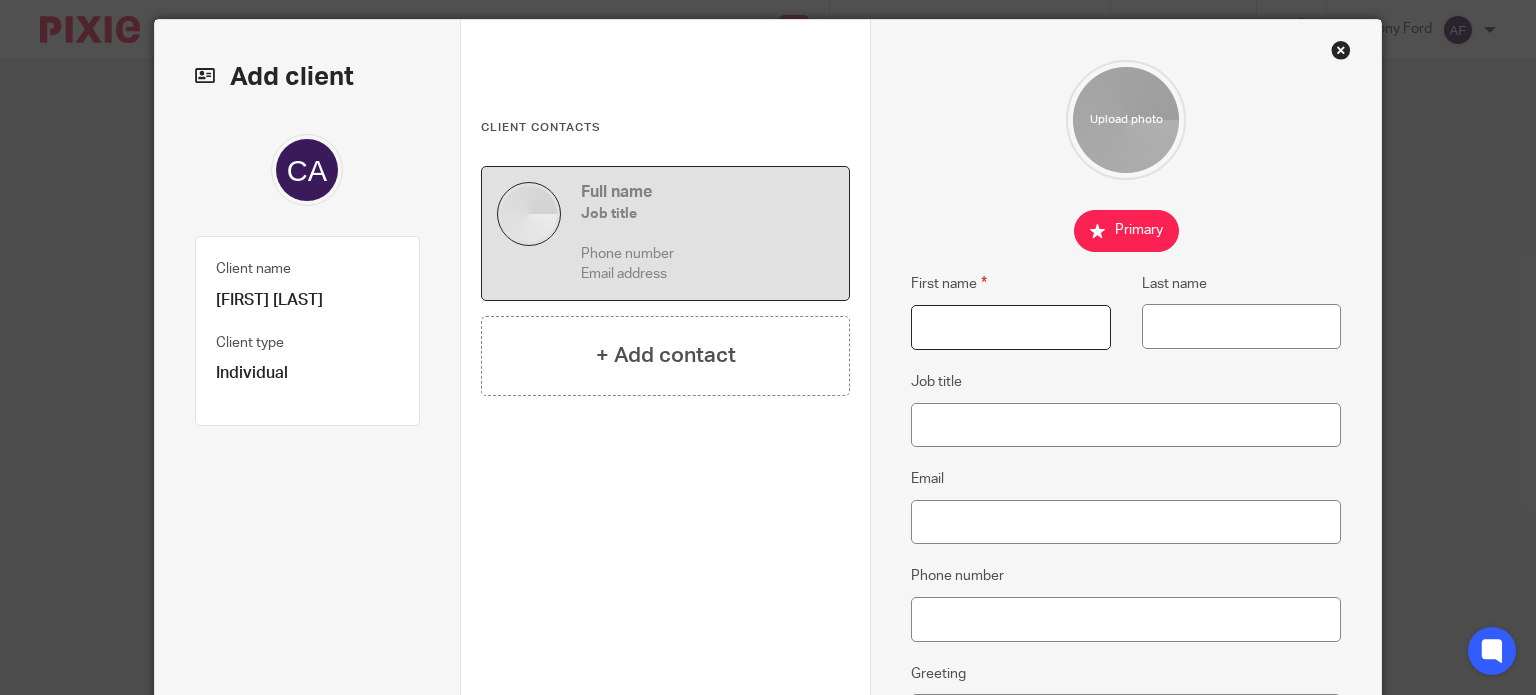 click on "First name" at bounding box center (1010, 327) 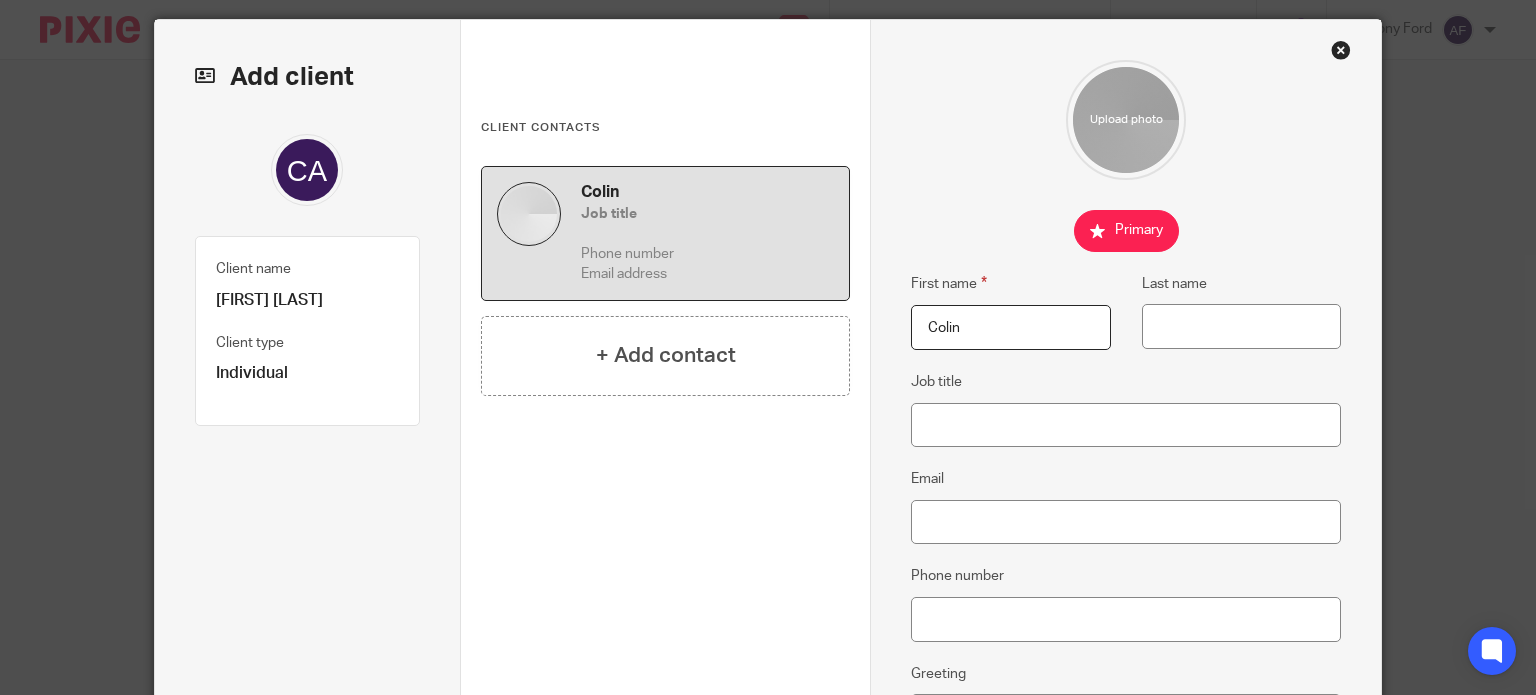 type on "Colin" 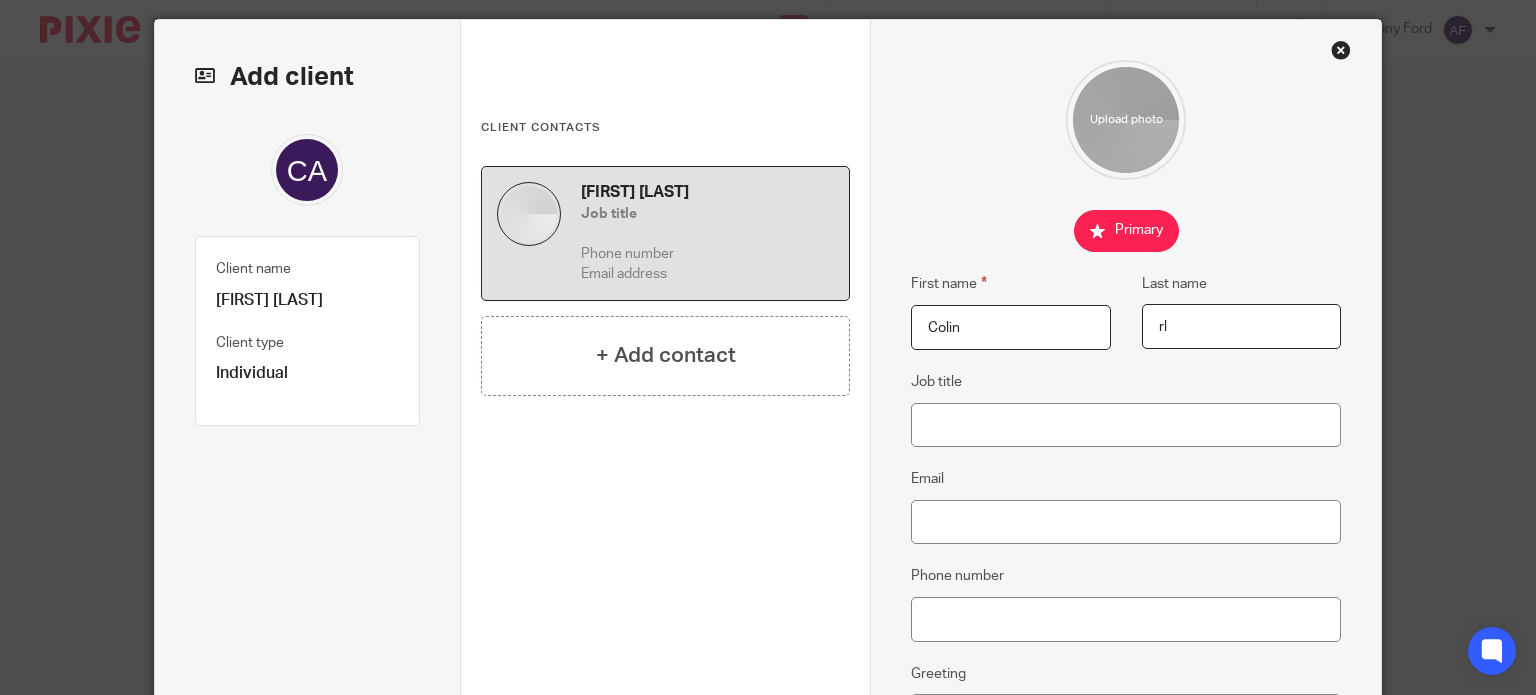 type on "r" 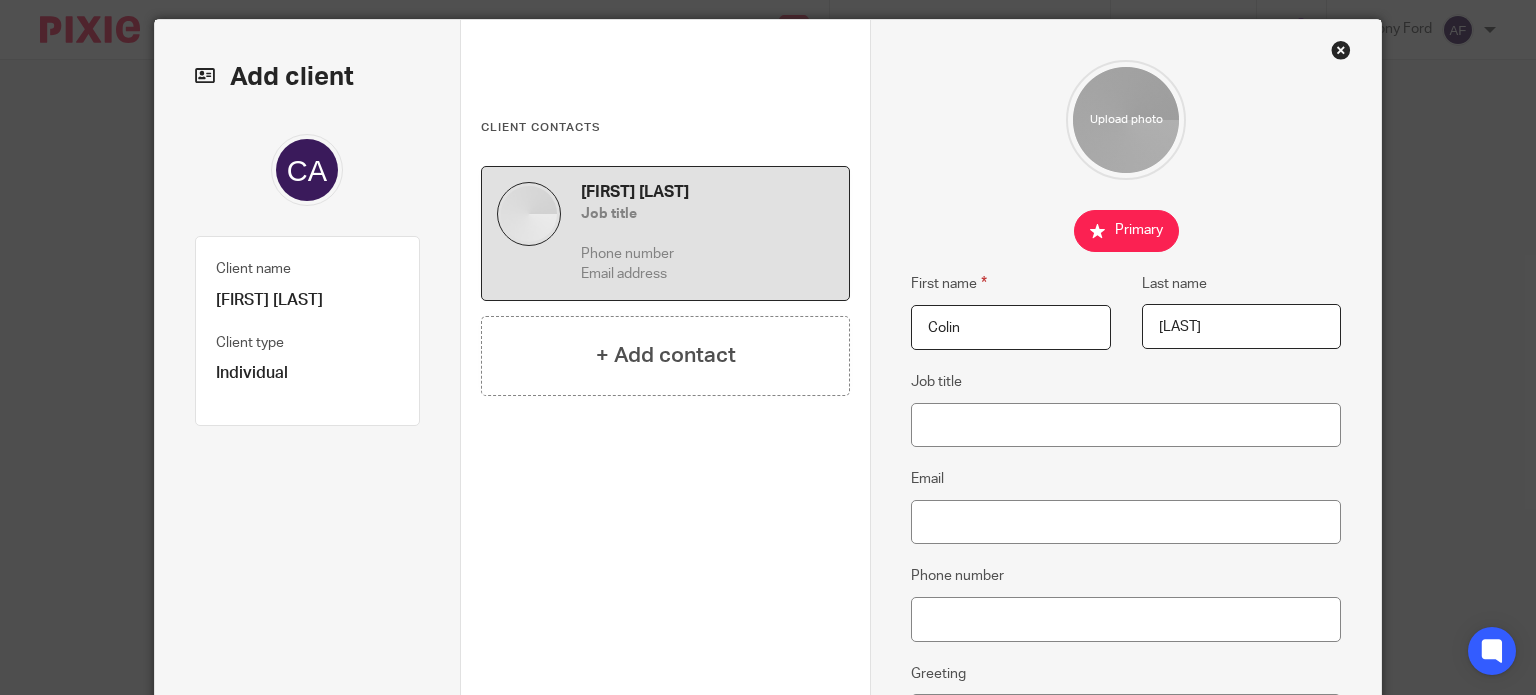 scroll, scrollTop: 483, scrollLeft: 0, axis: vertical 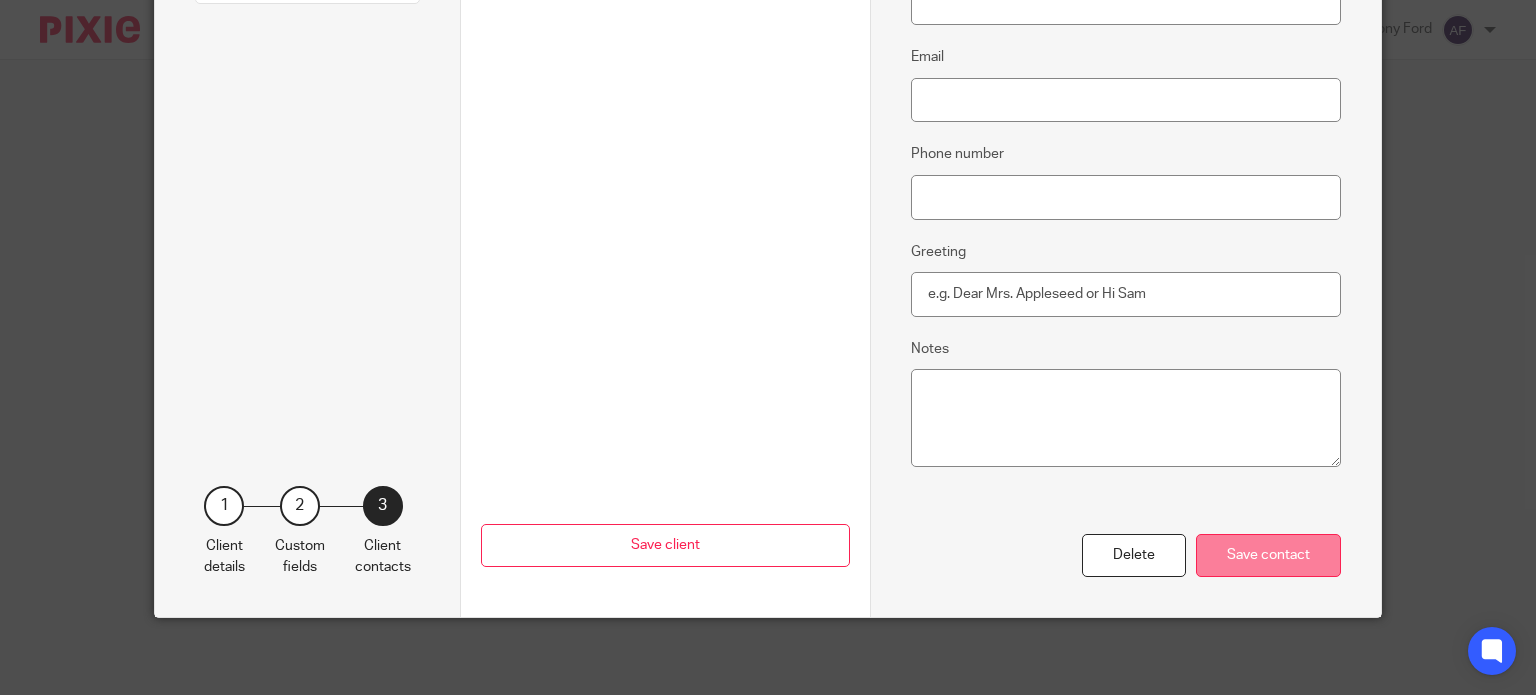 type on "Arlott" 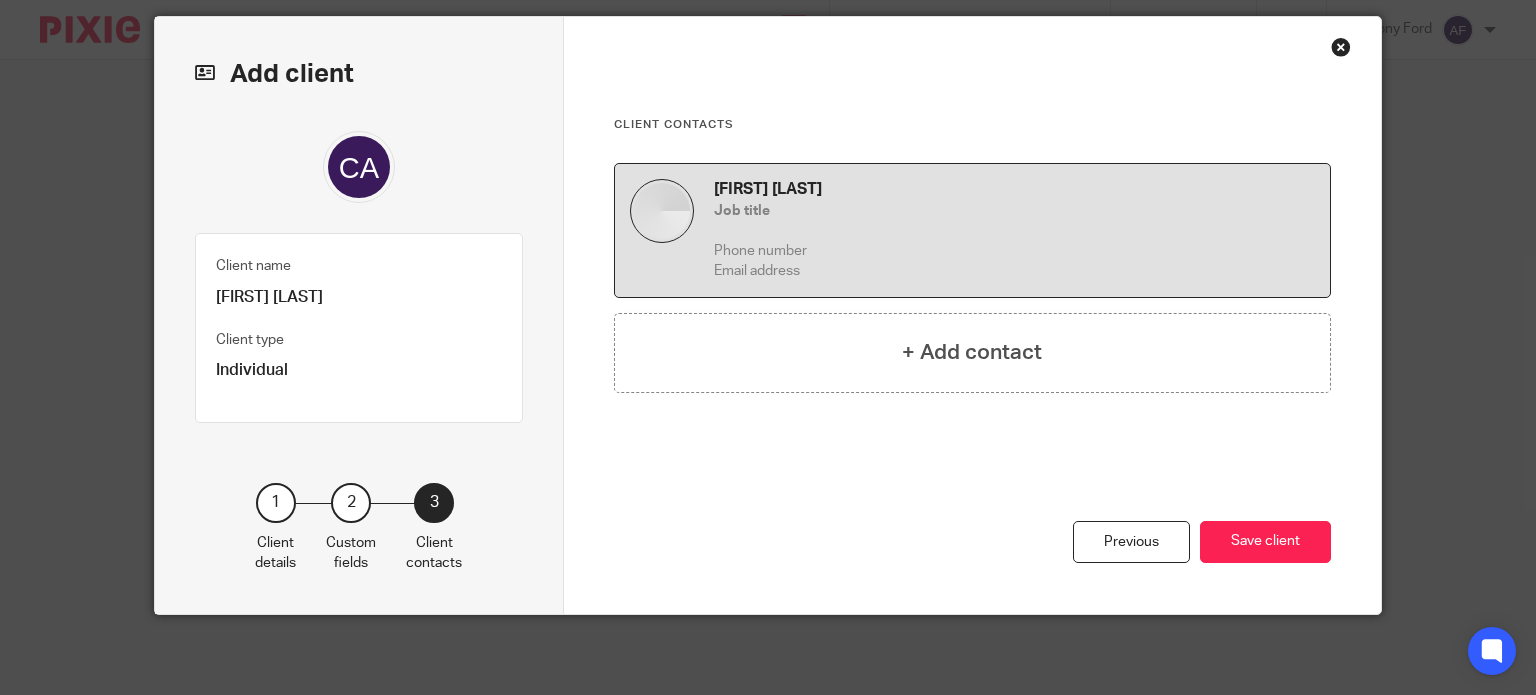scroll, scrollTop: 61, scrollLeft: 0, axis: vertical 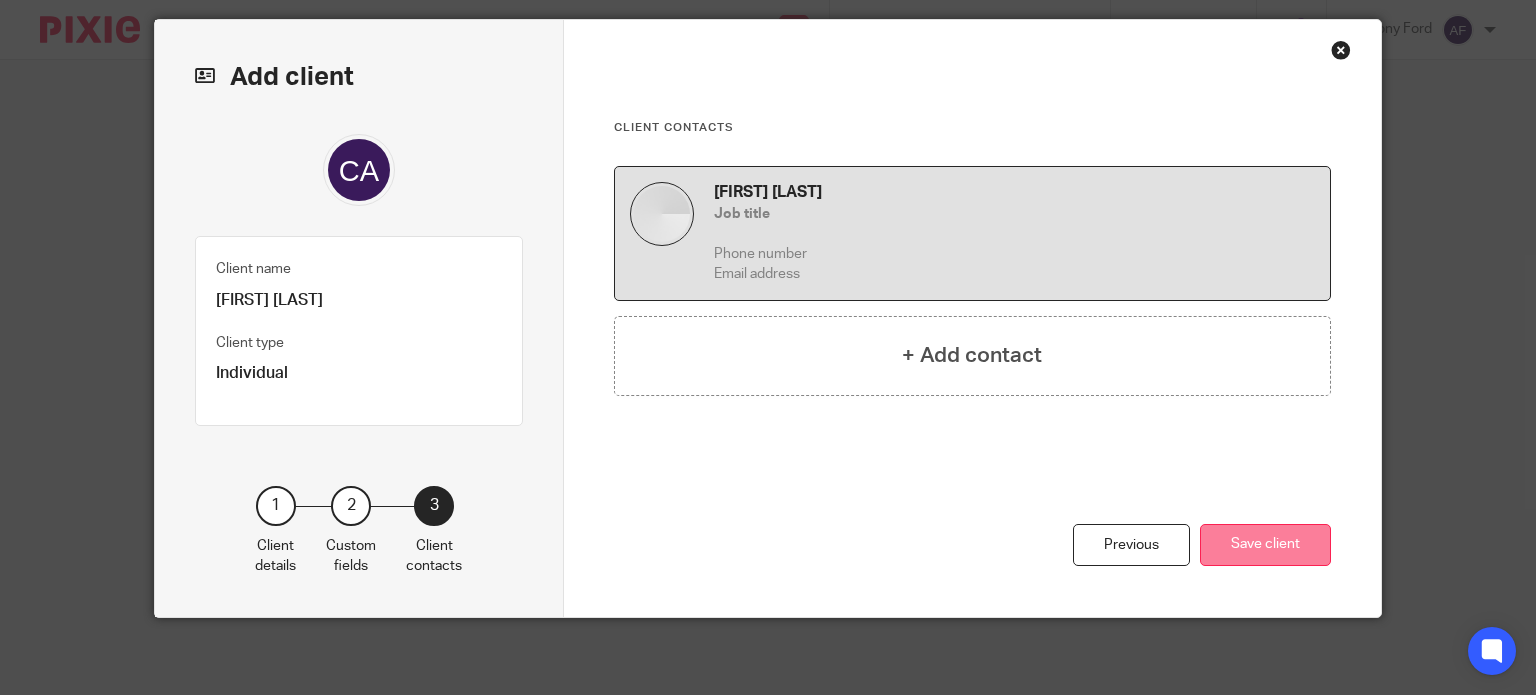 click on "Save client" at bounding box center [1265, 545] 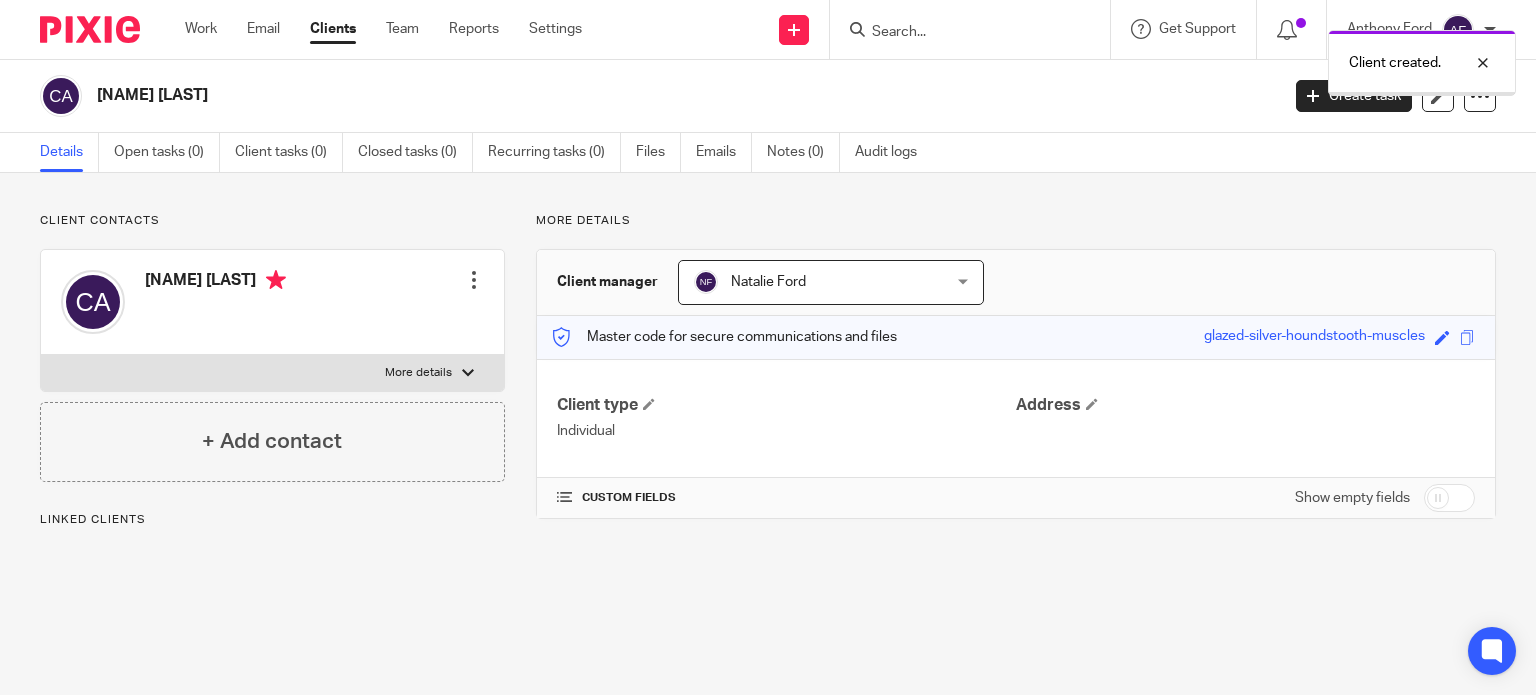 scroll, scrollTop: 0, scrollLeft: 0, axis: both 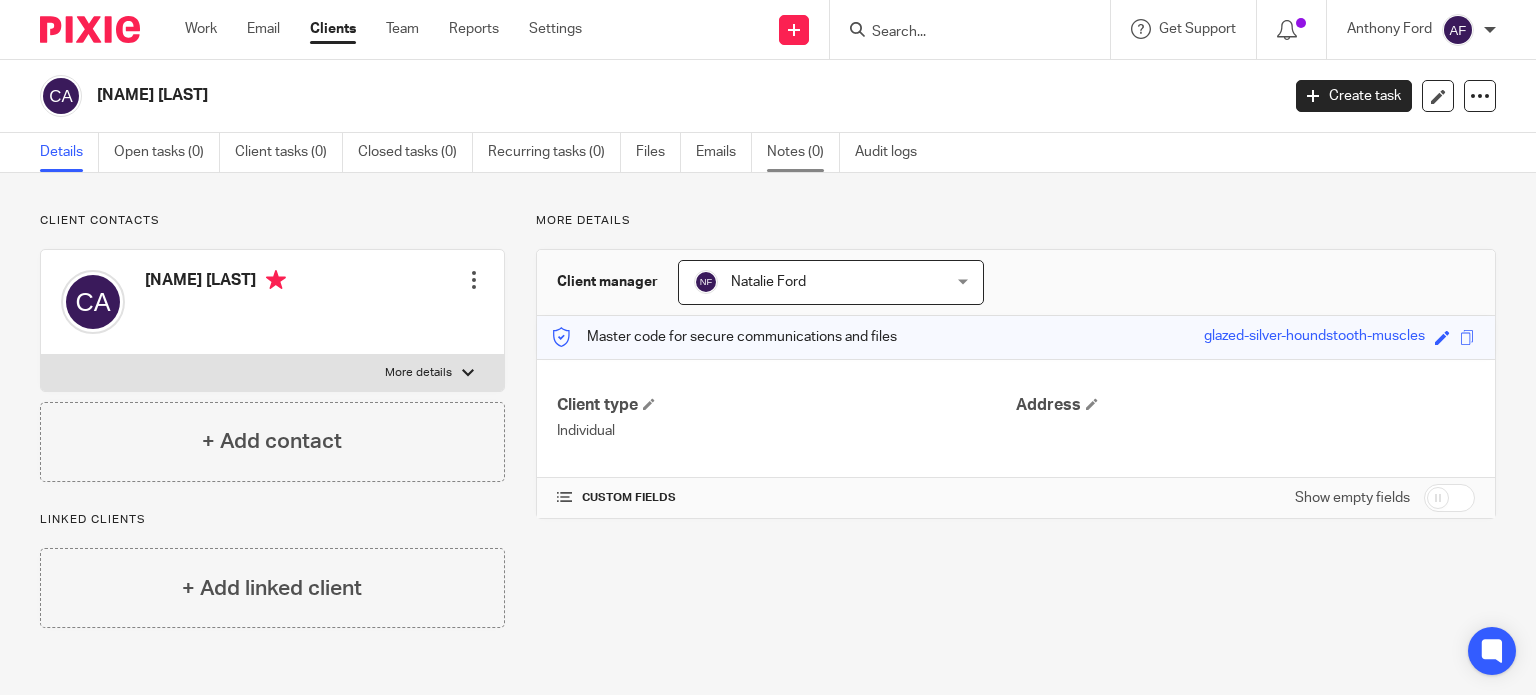 click on "Notes (0)" at bounding box center (803, 152) 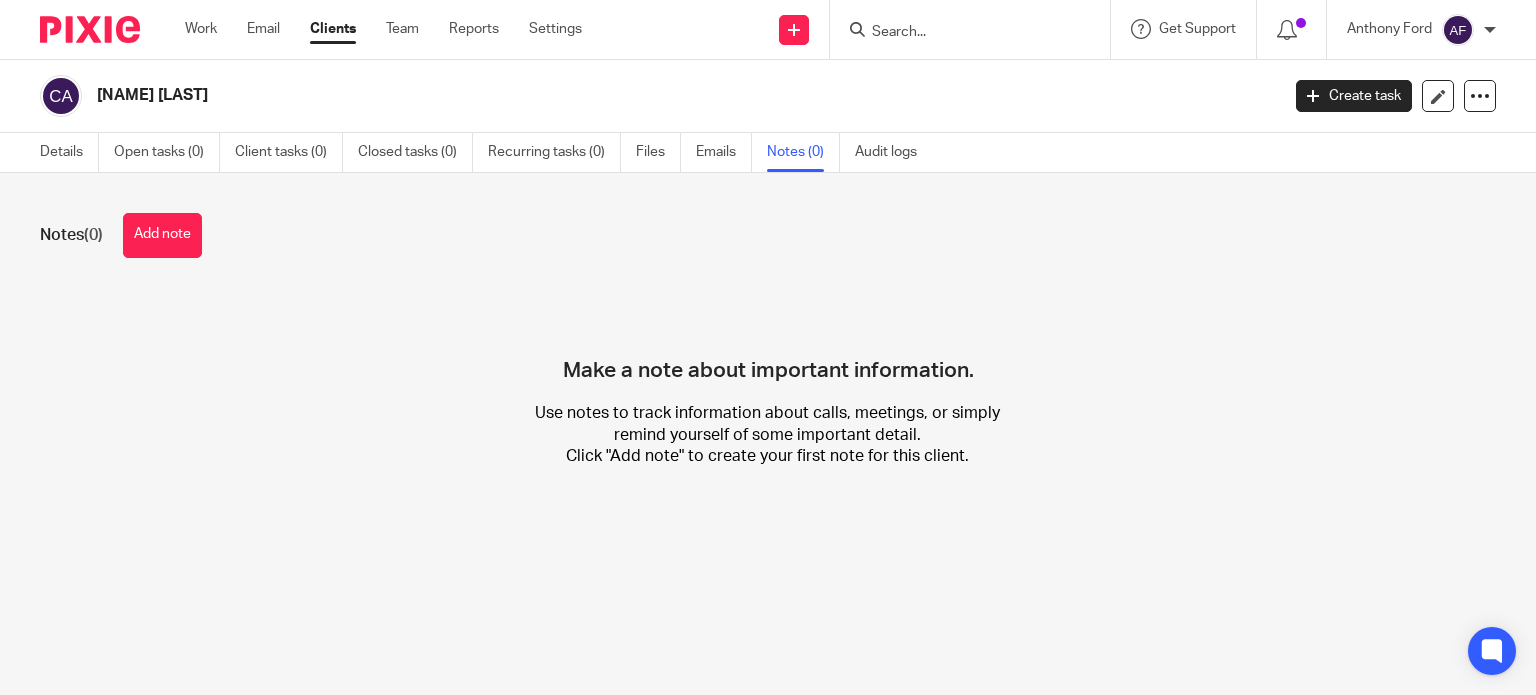 scroll, scrollTop: 0, scrollLeft: 0, axis: both 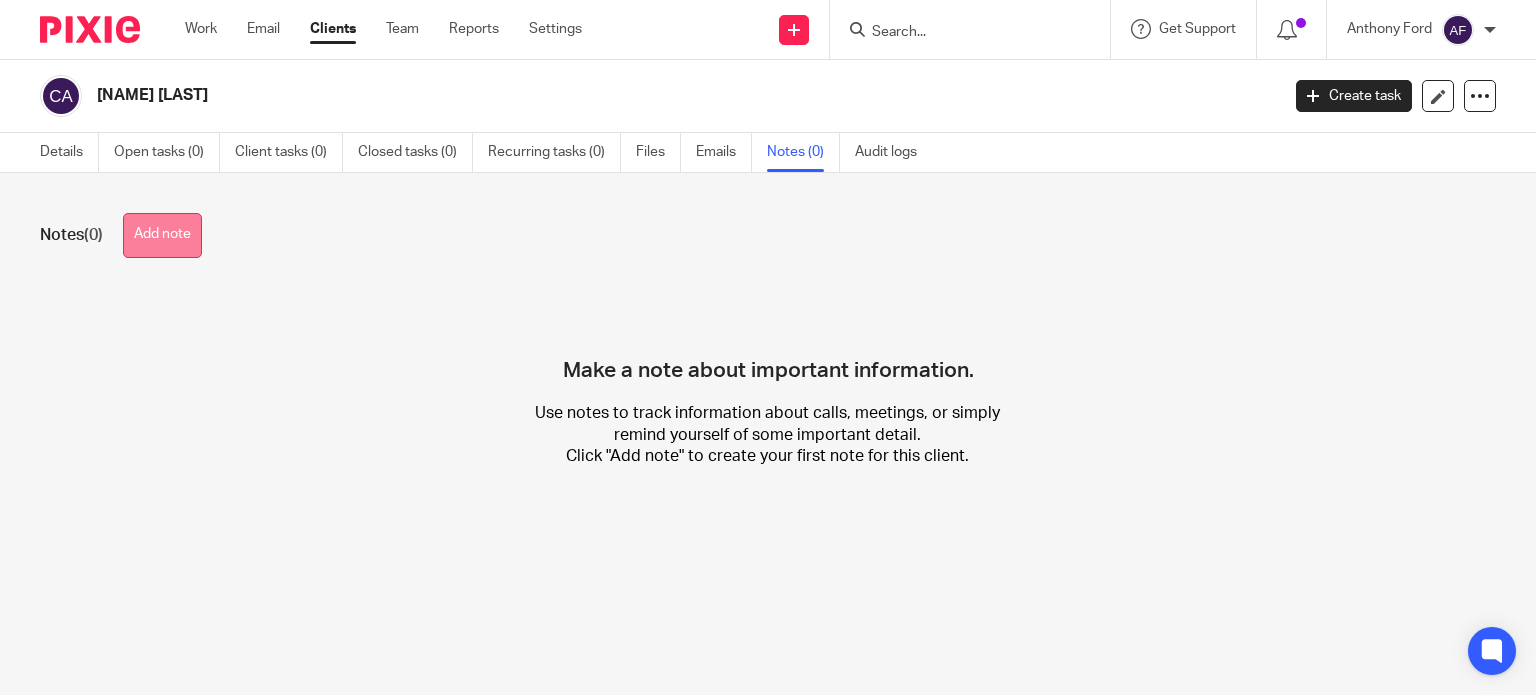 click on "Add note" at bounding box center [162, 235] 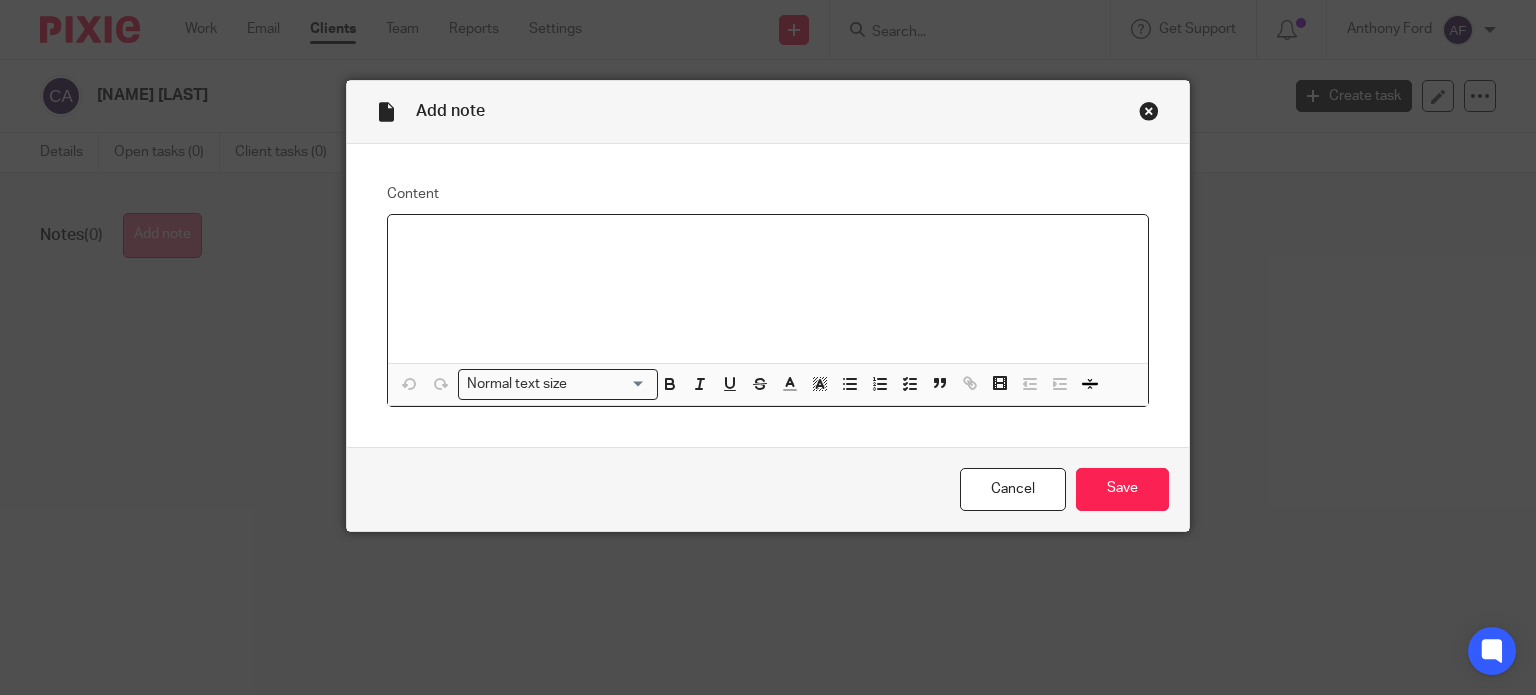 type 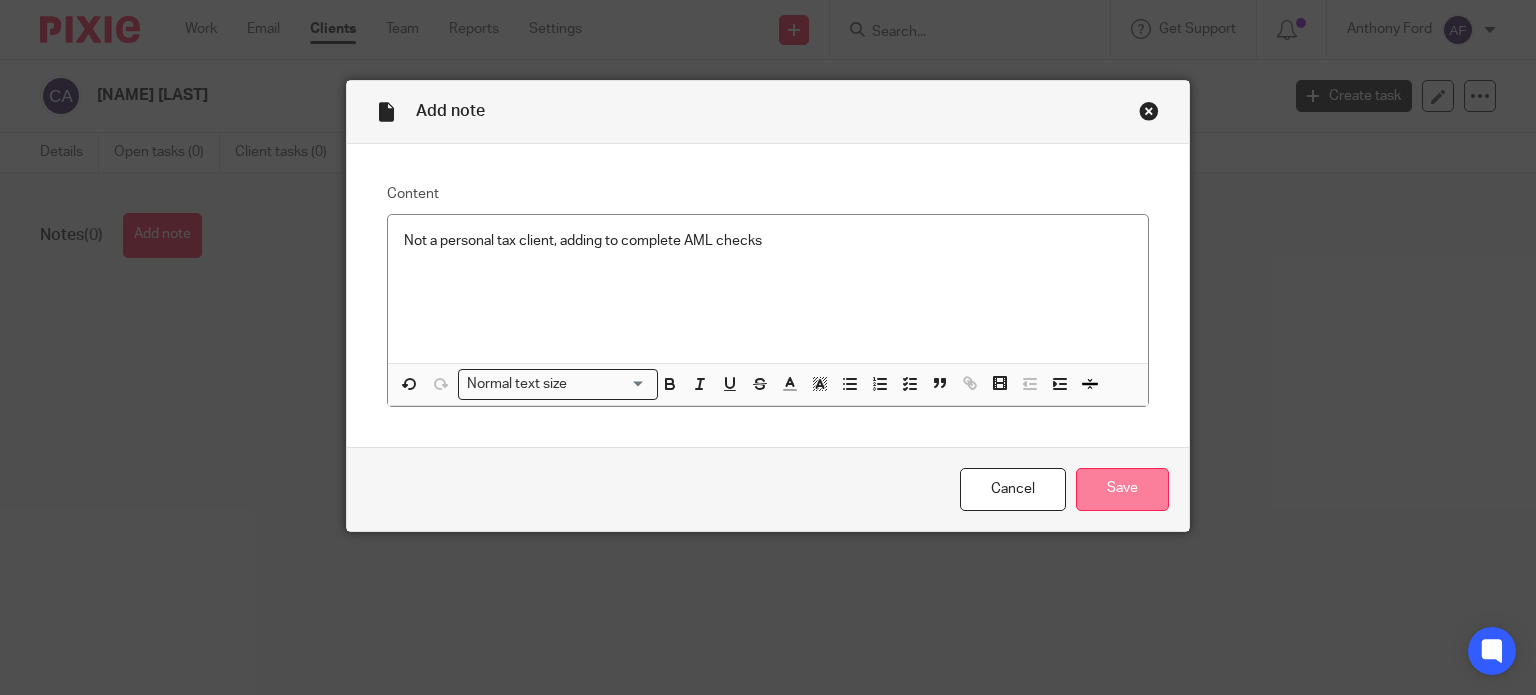 click on "Save" at bounding box center (1122, 489) 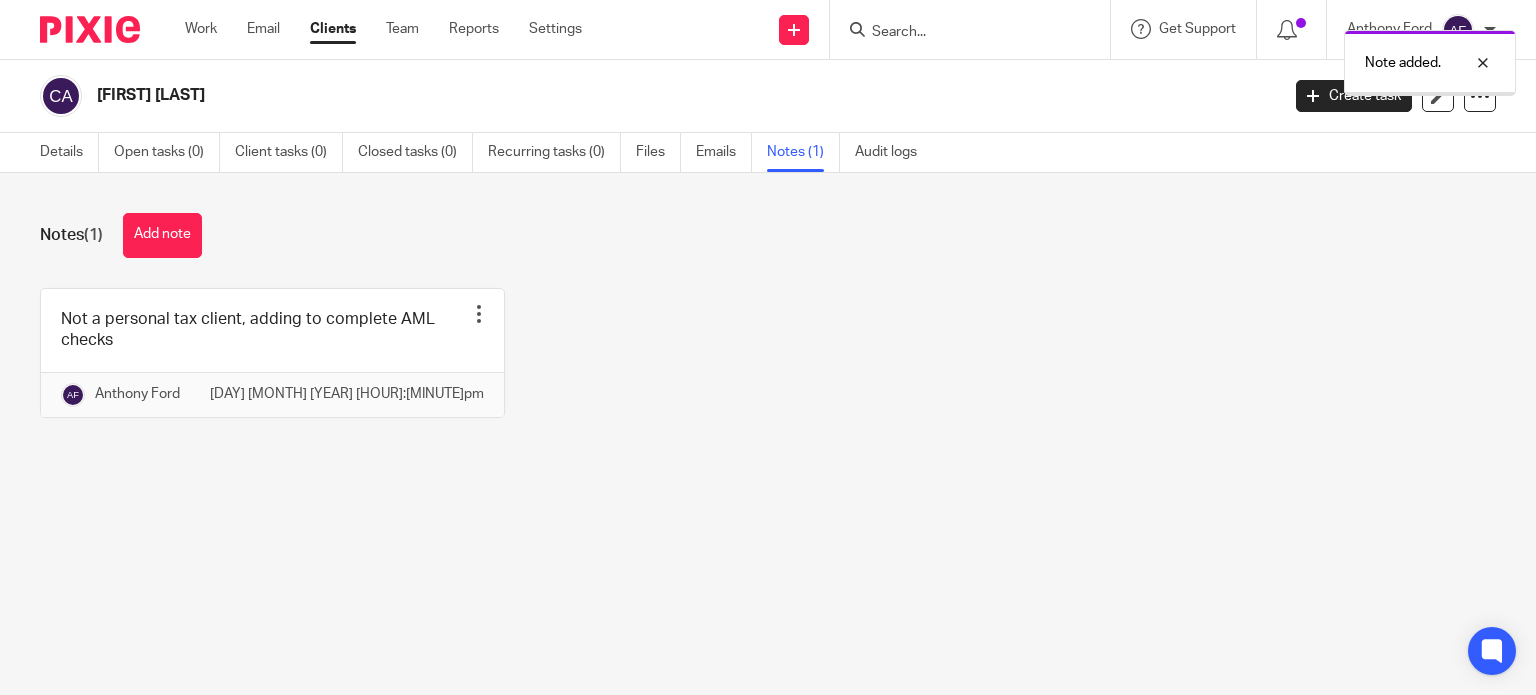 scroll, scrollTop: 0, scrollLeft: 0, axis: both 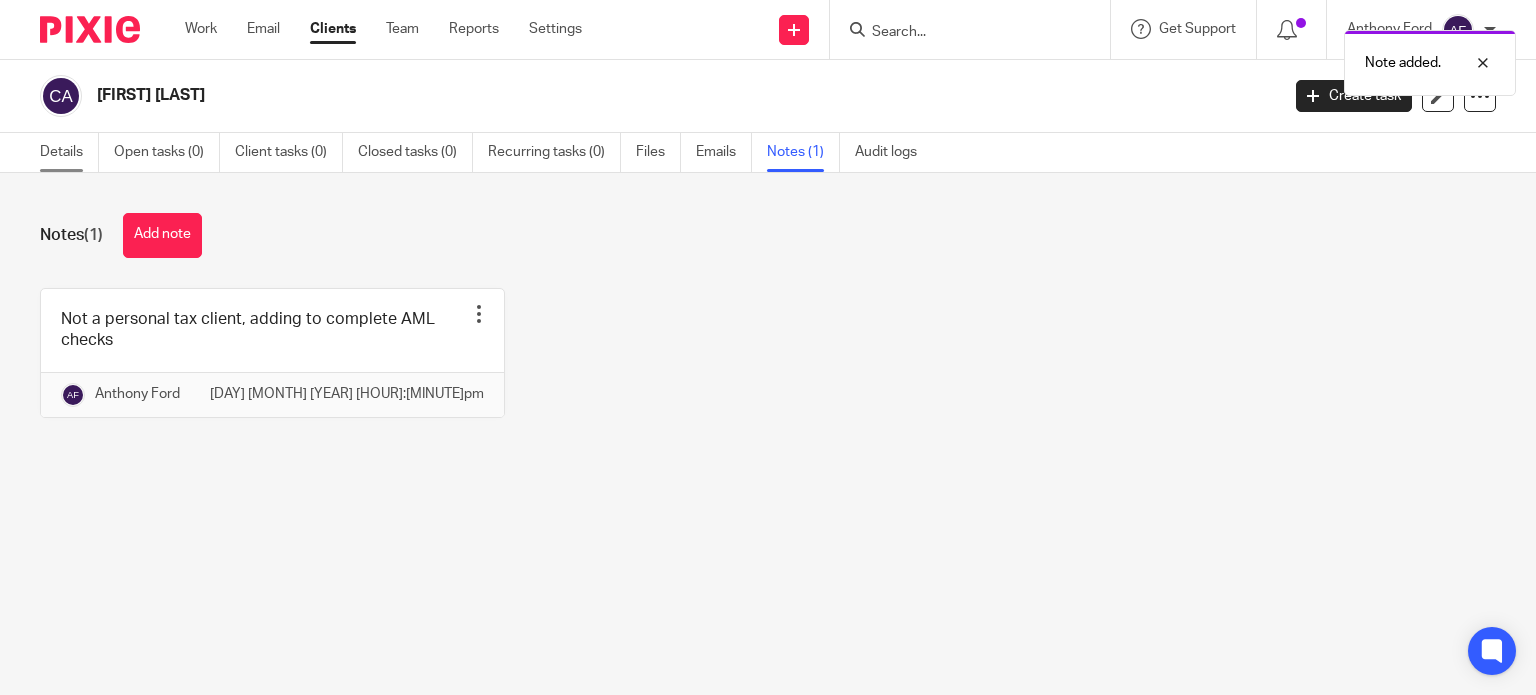 click on "Details" at bounding box center [69, 152] 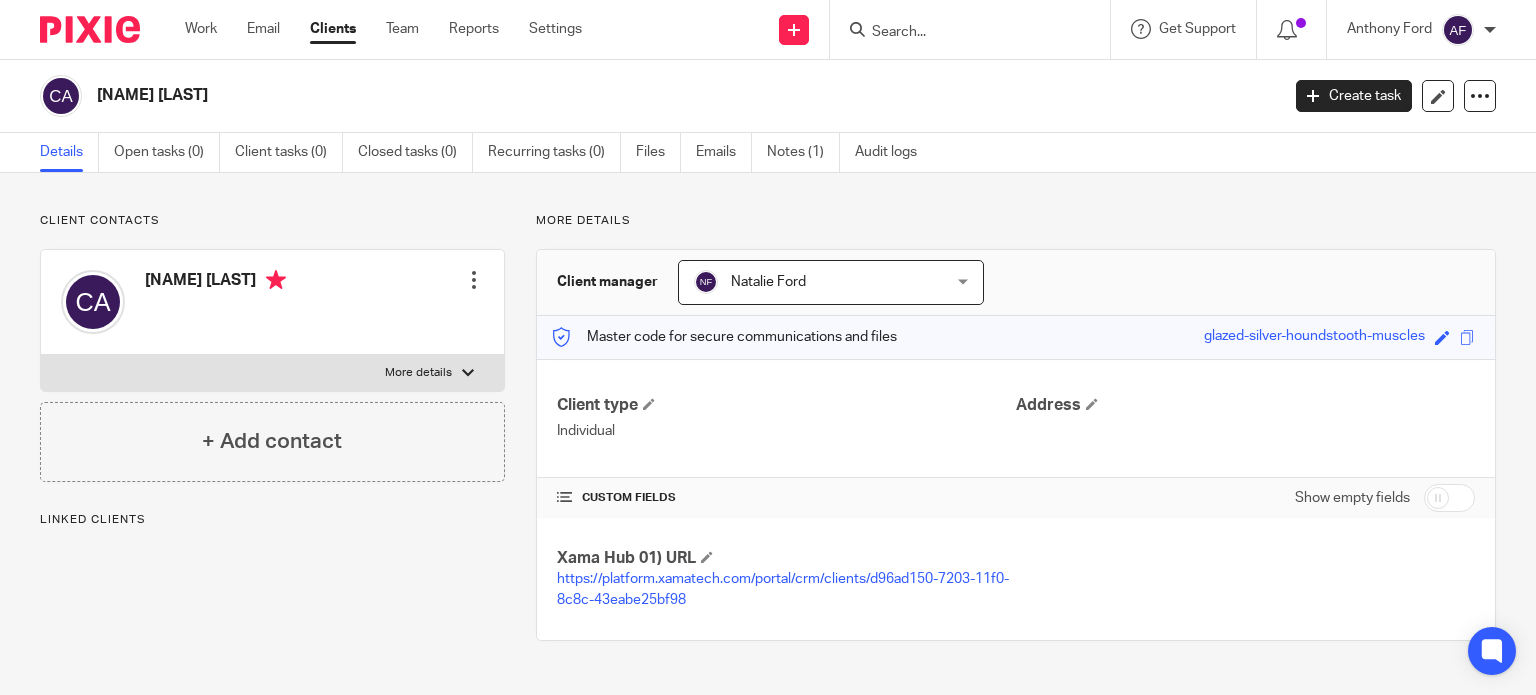 scroll, scrollTop: 0, scrollLeft: 0, axis: both 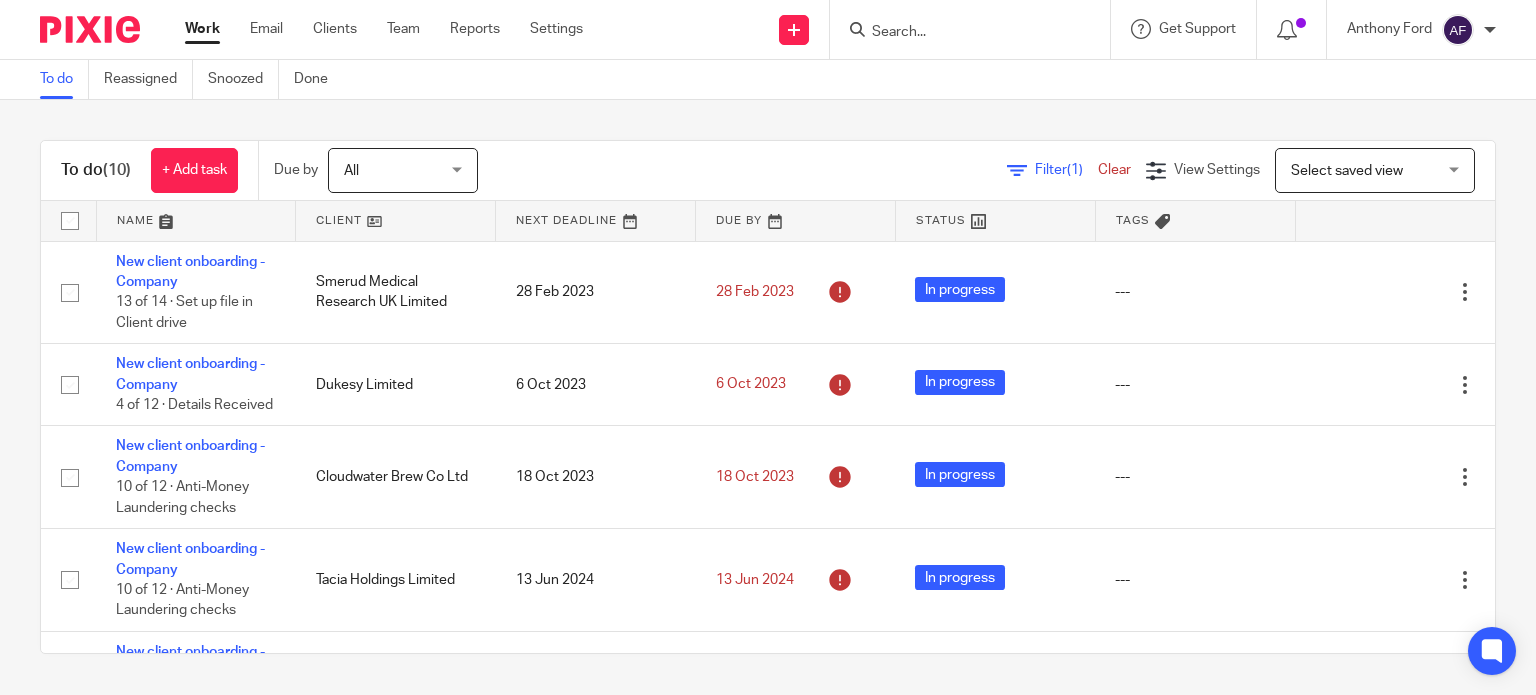 click at bounding box center (960, 33) 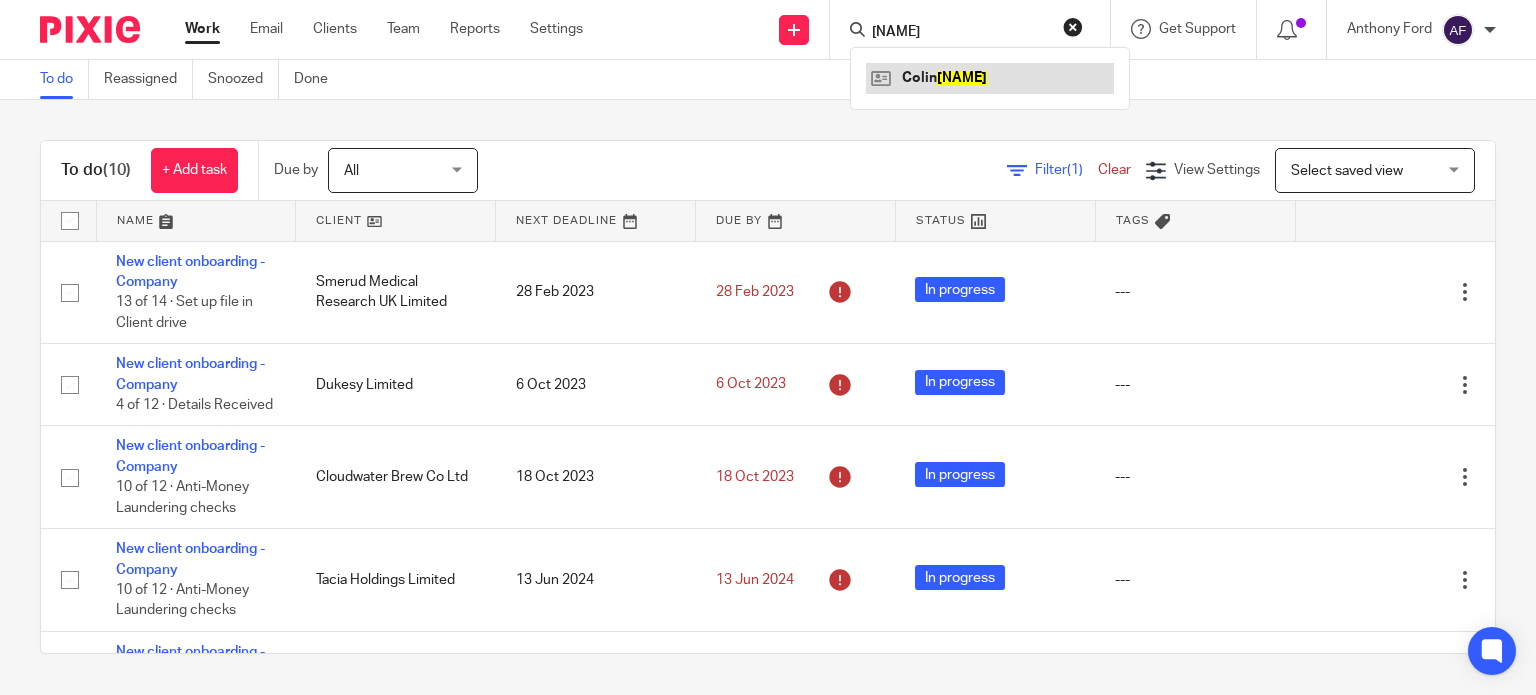 type on "arlott" 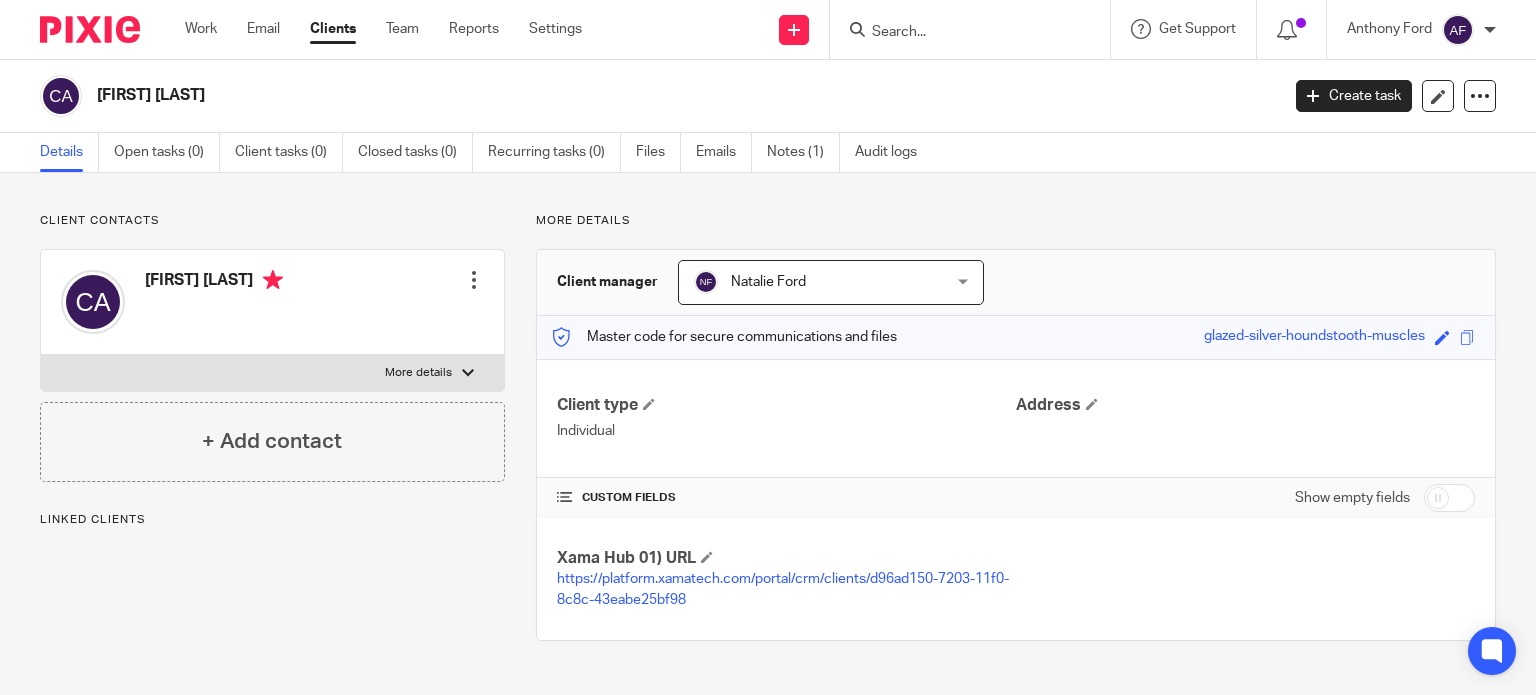 scroll, scrollTop: 0, scrollLeft: 0, axis: both 